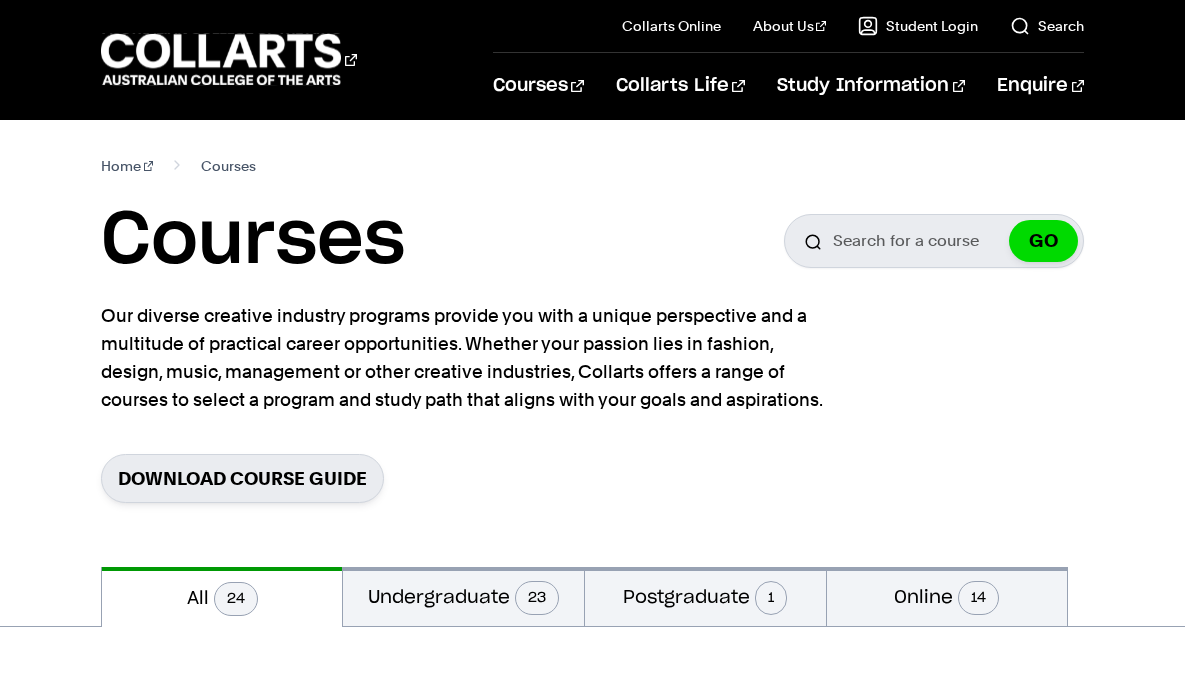 scroll, scrollTop: 0, scrollLeft: 0, axis: both 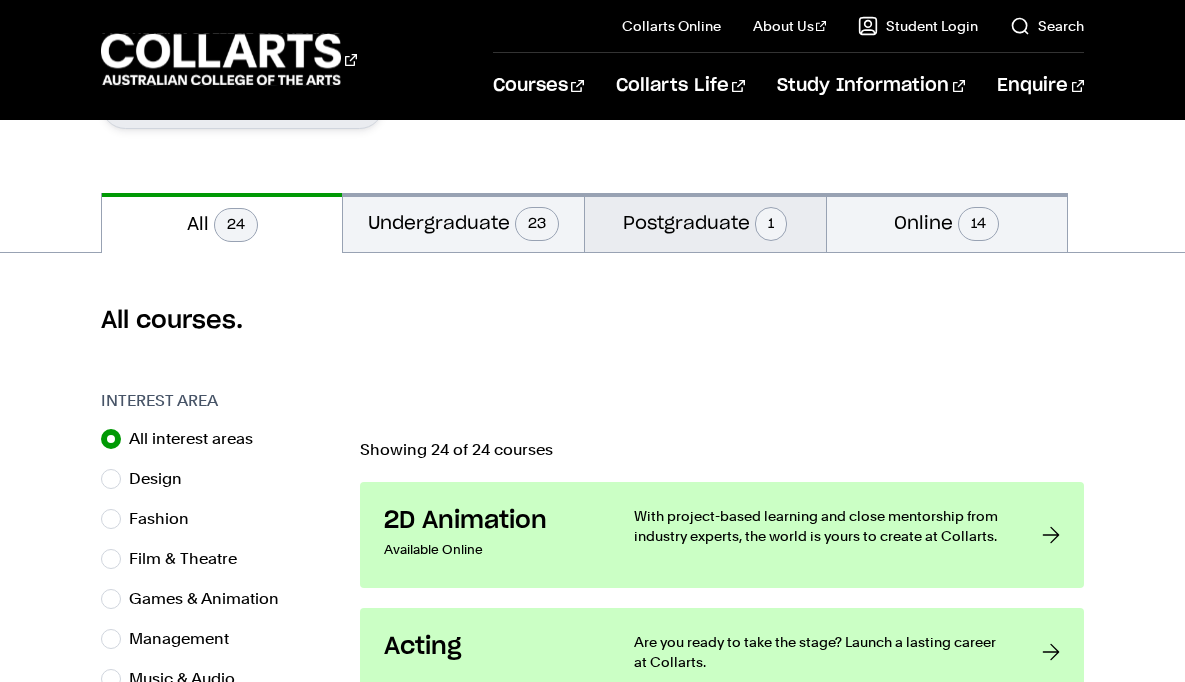 click on "Postgraduate  1" at bounding box center [705, 222] 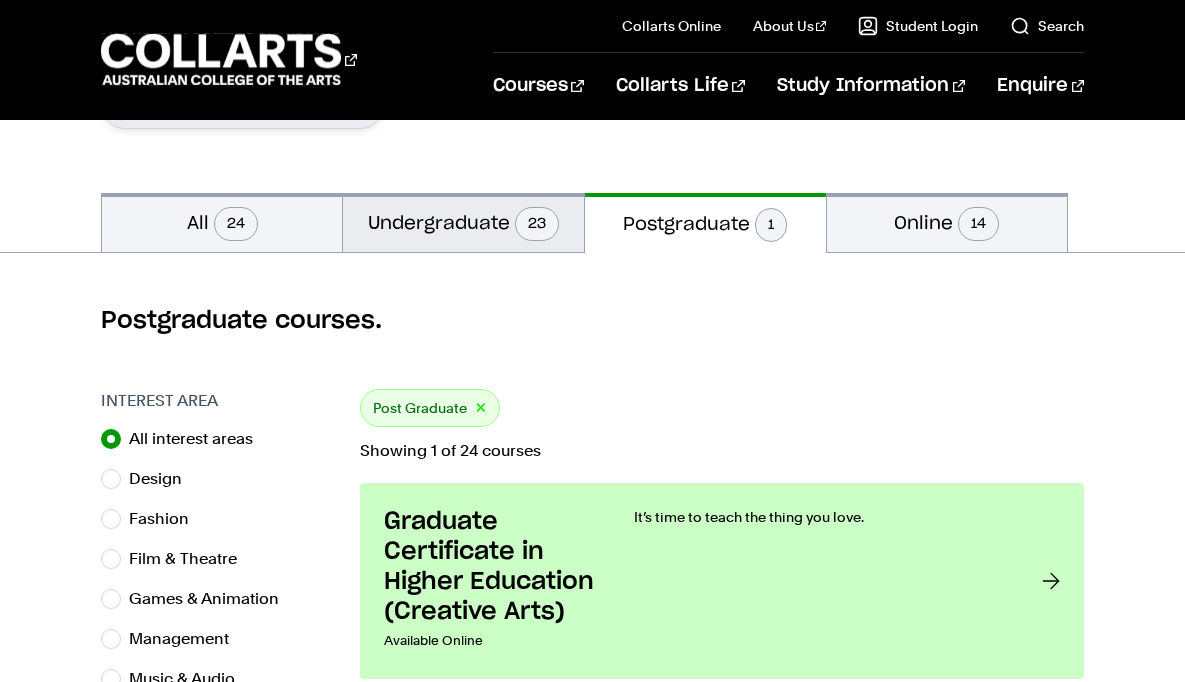 click on "23" at bounding box center (537, 224) 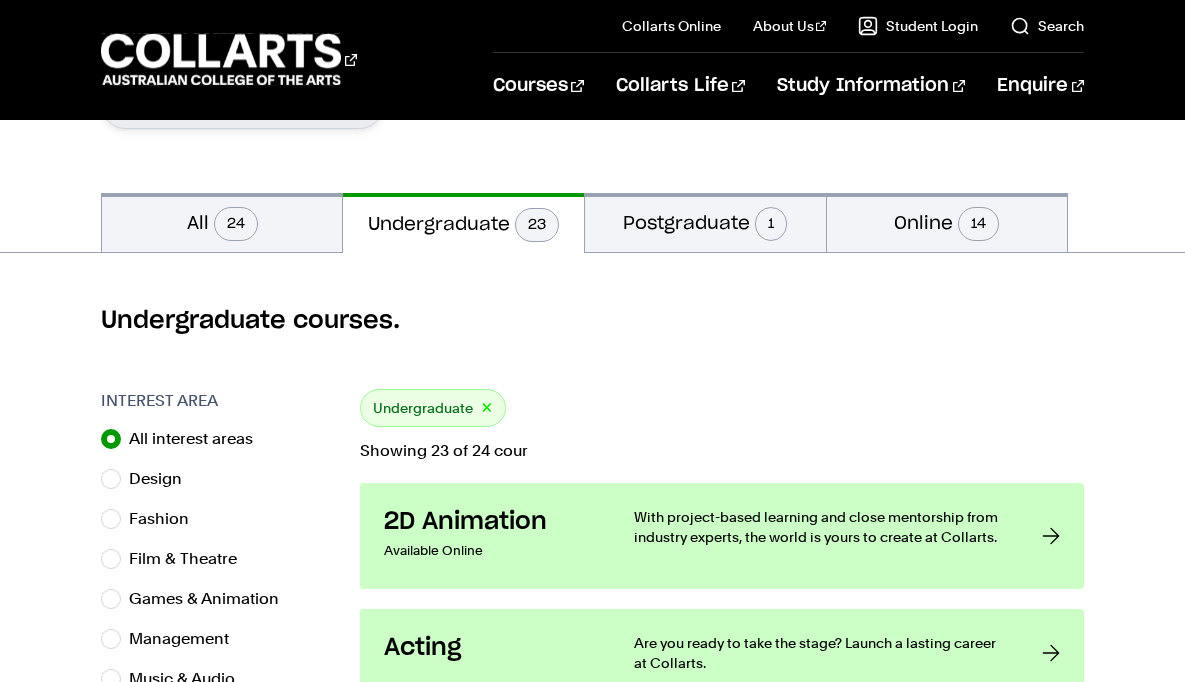 click on "Undergraduate courses." at bounding box center [592, 321] 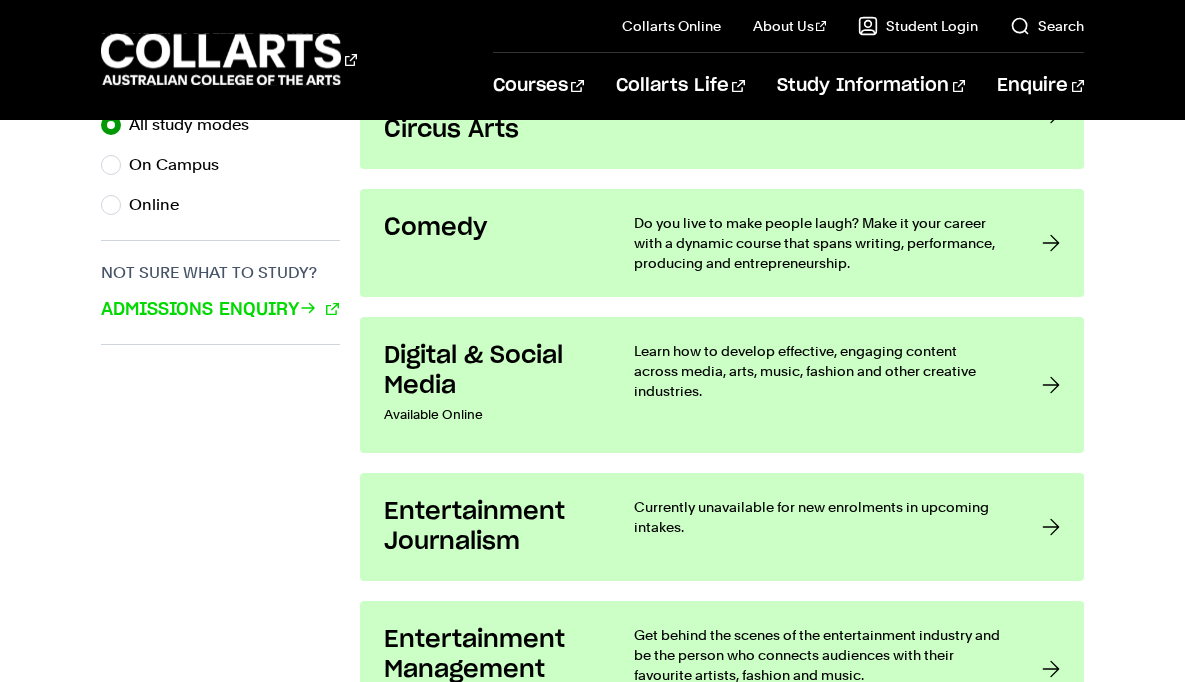 scroll, scrollTop: 1349, scrollLeft: 0, axis: vertical 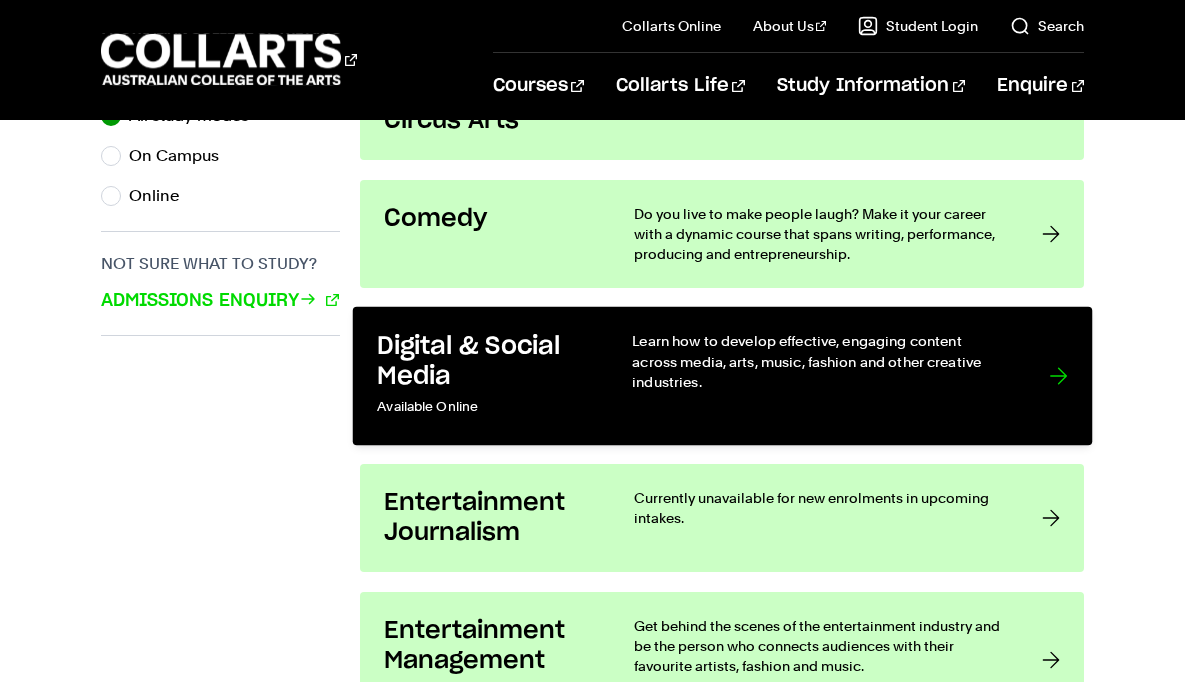click on "Learn how to develop effective, engaging content across media, arts, music, fashion and other creative industries." at bounding box center [820, 376] 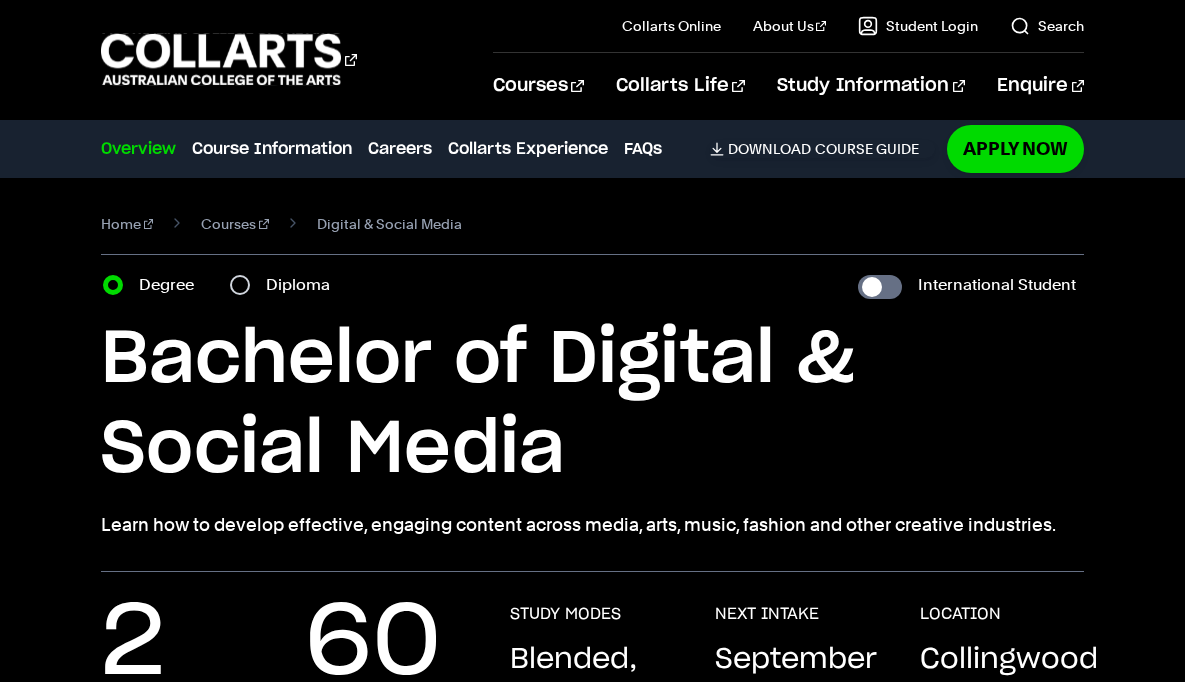 scroll, scrollTop: 0, scrollLeft: 0, axis: both 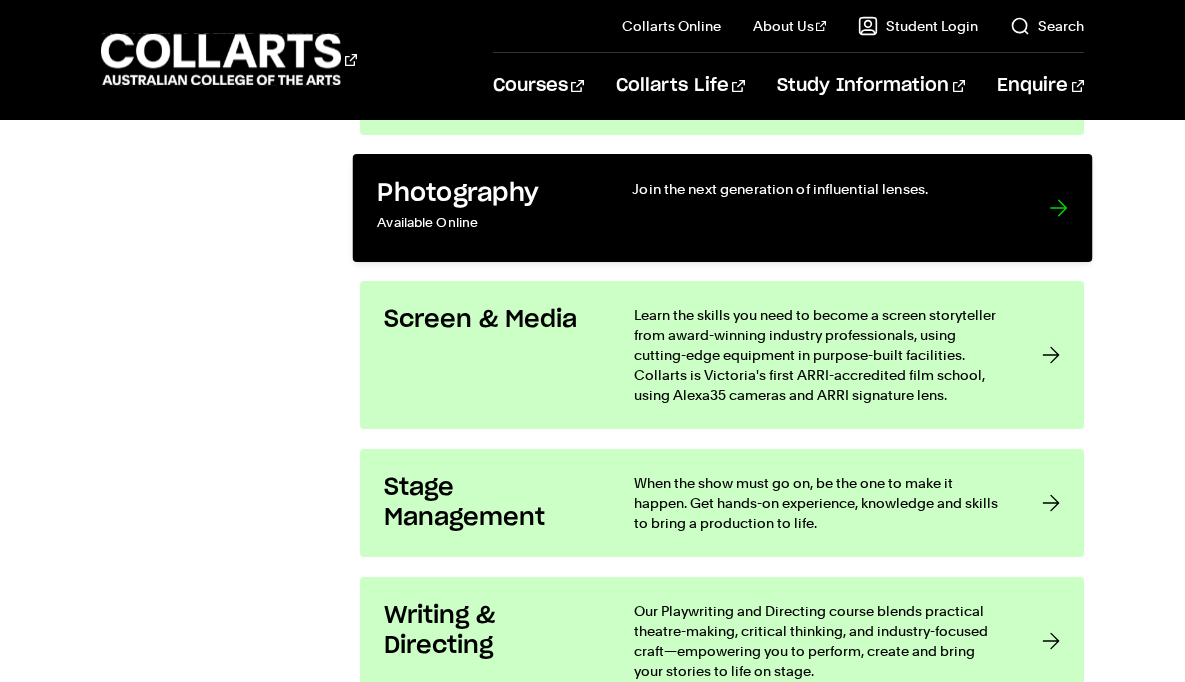 click on "Photography
Available Online
Join the next generation of influential lenses." at bounding box center (721, 208) 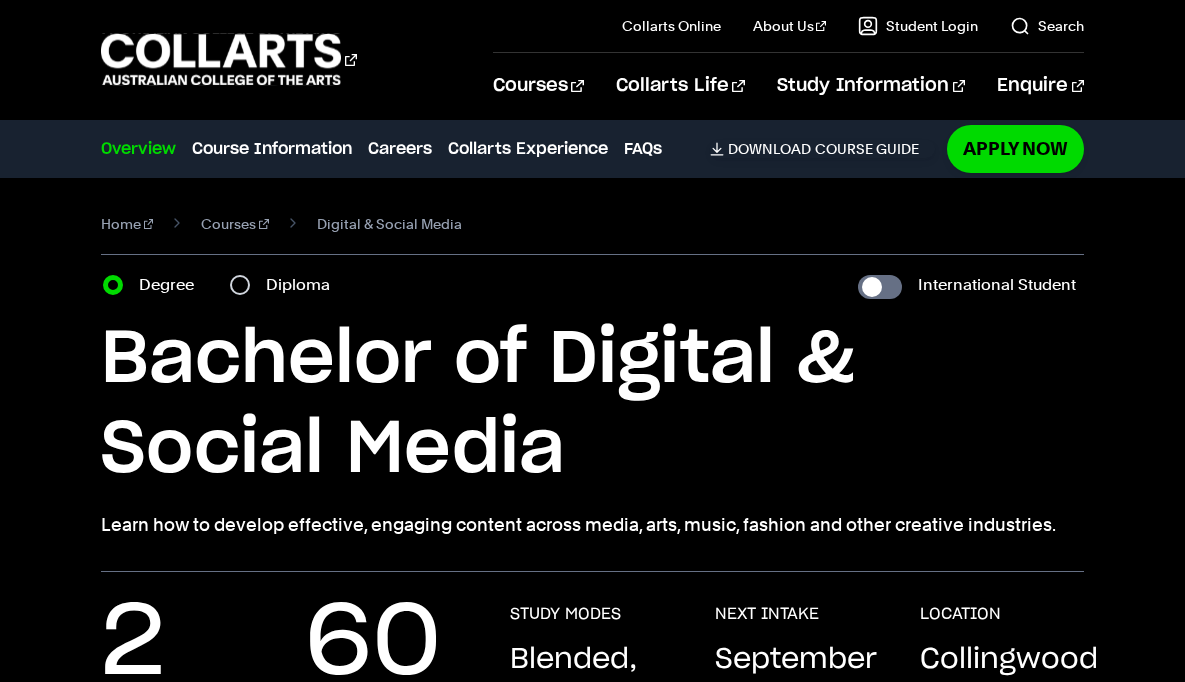 scroll, scrollTop: 0, scrollLeft: 0, axis: both 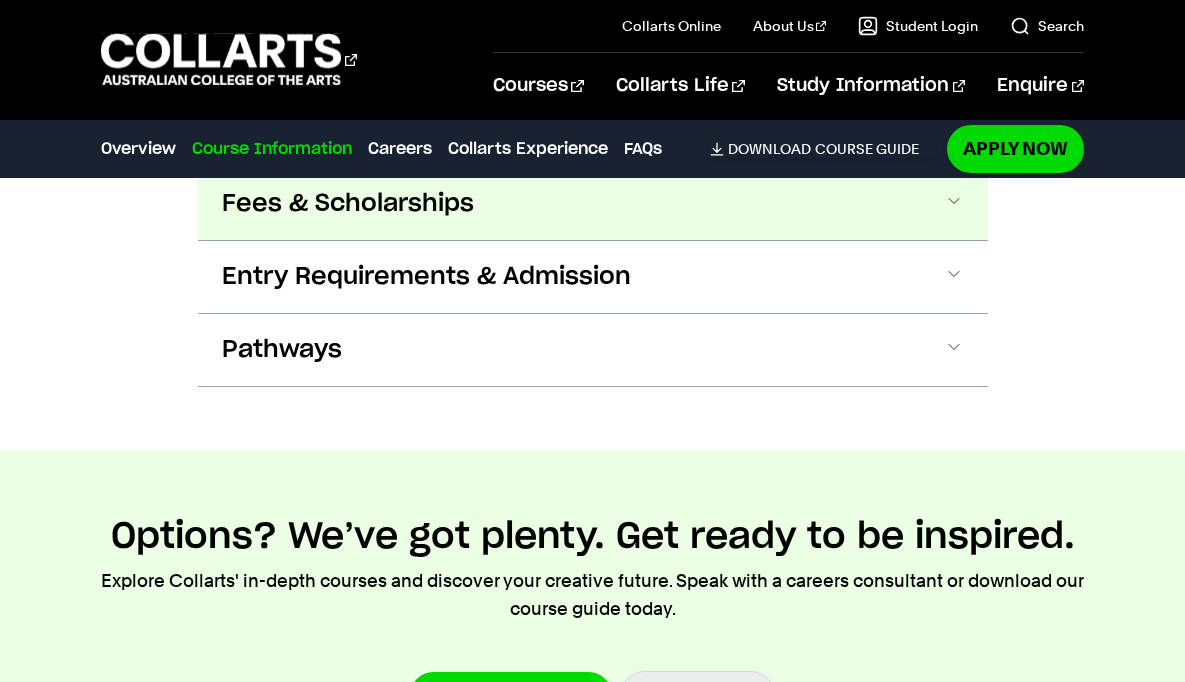 click on "Fees & Scholarships" at bounding box center (593, 204) 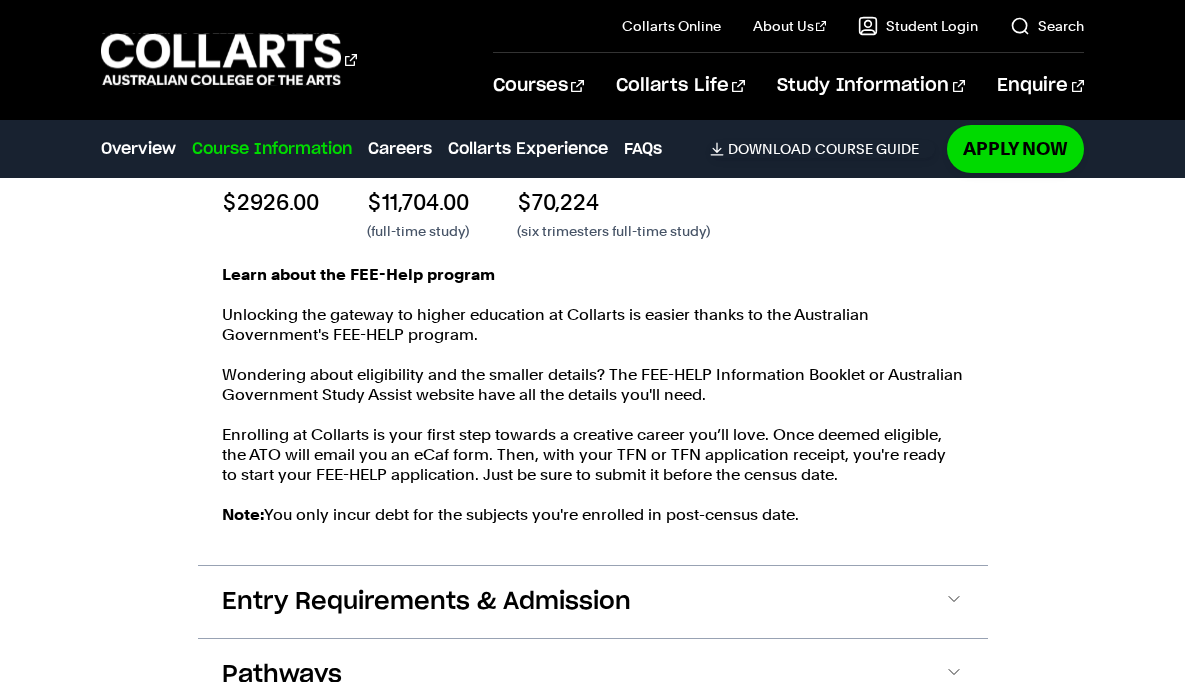 scroll, scrollTop: 2530, scrollLeft: 0, axis: vertical 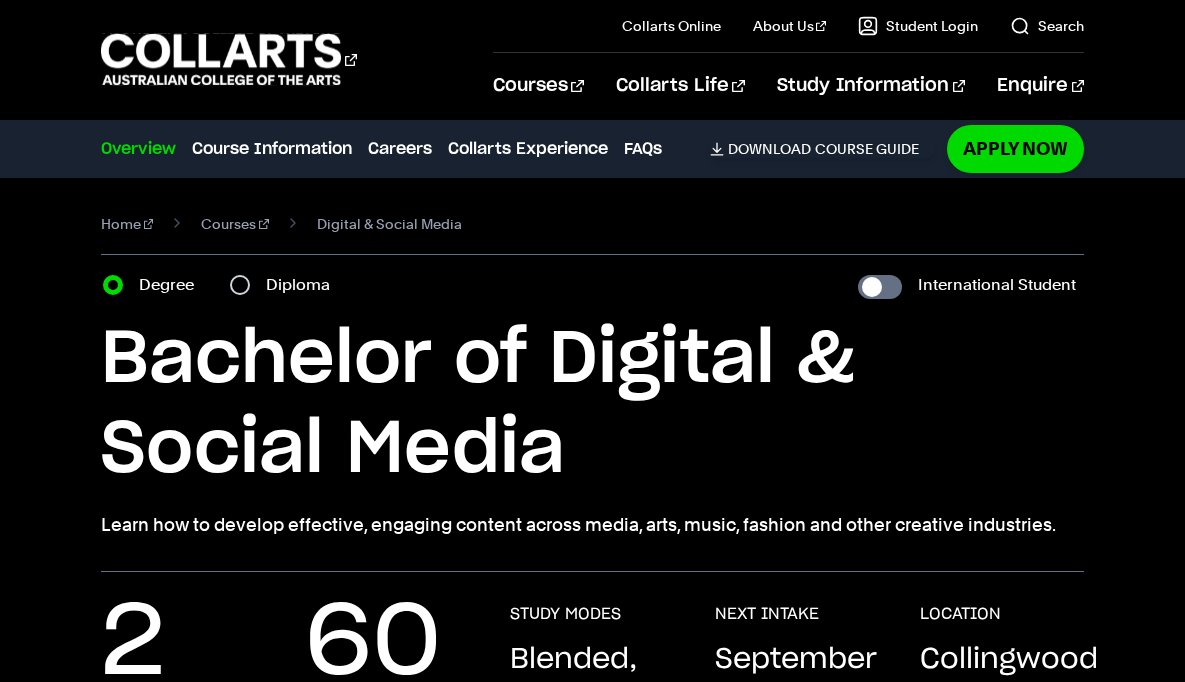 click on "Bachelor of Digital & Social Media" at bounding box center [593, 405] 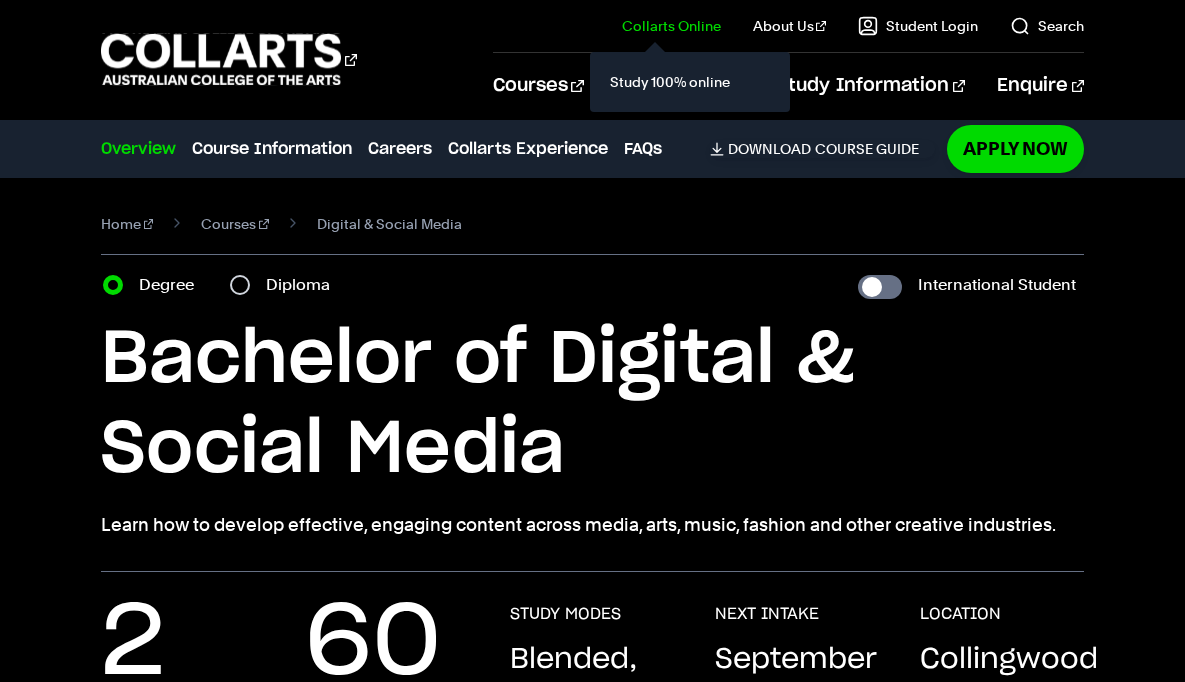 click on "Collarts Online" at bounding box center (671, 26) 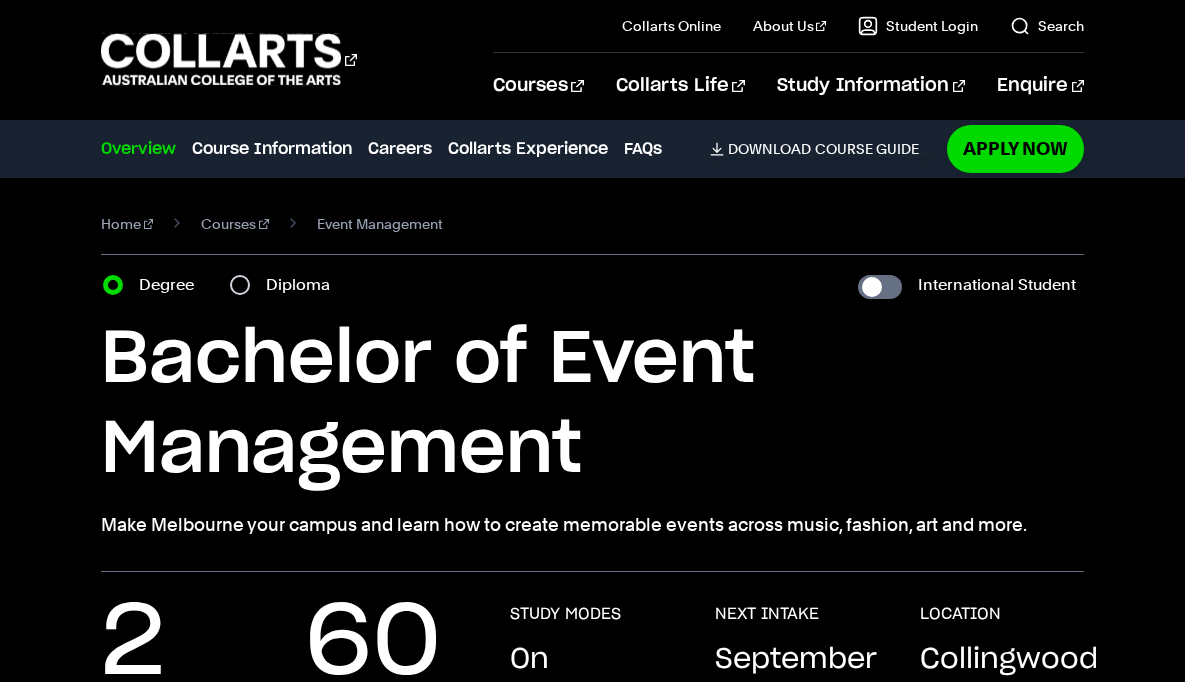scroll, scrollTop: 0, scrollLeft: 0, axis: both 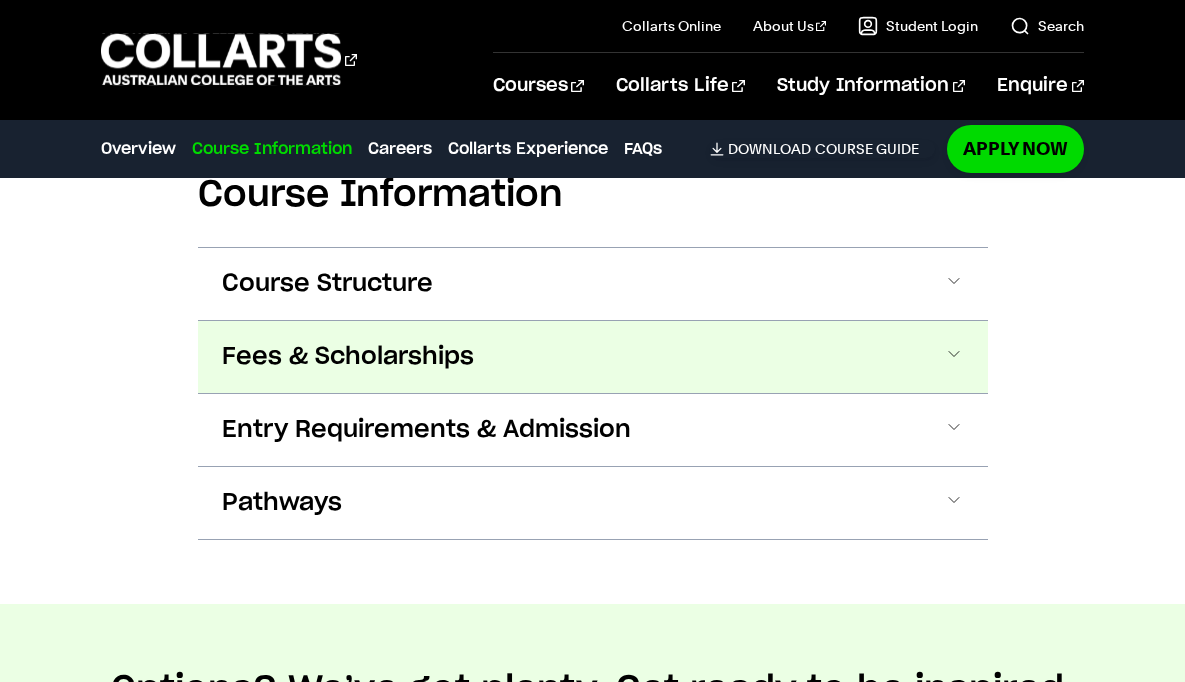 click on "Fees & Scholarships" at bounding box center [593, 357] 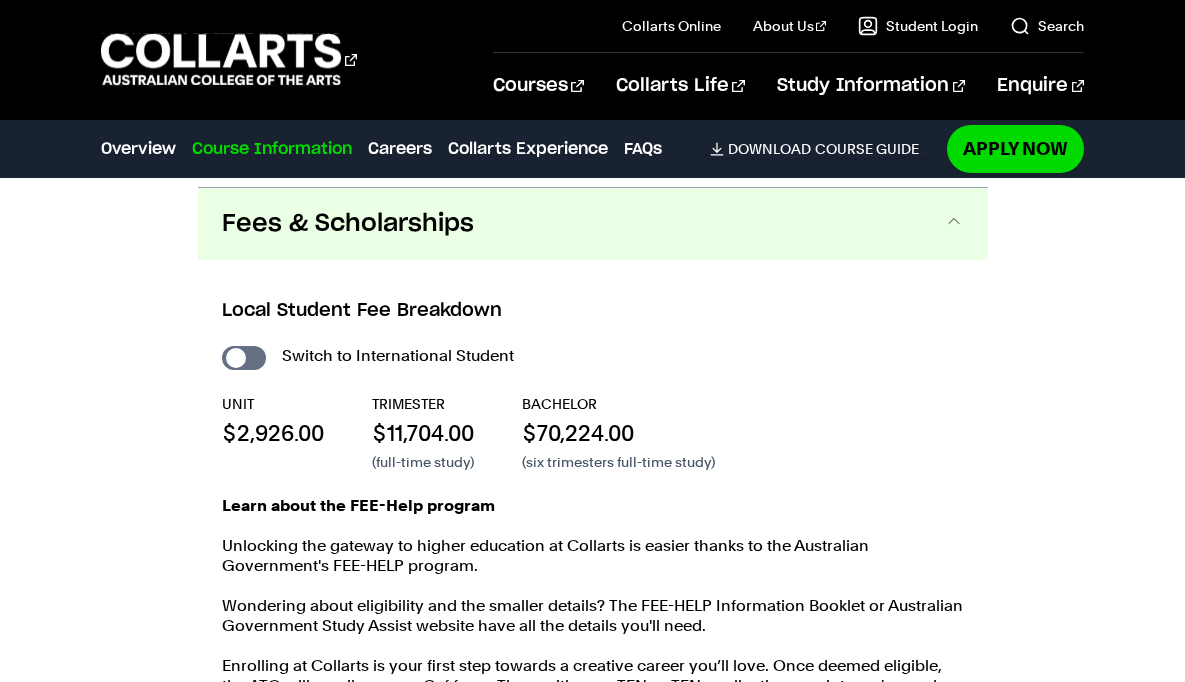 scroll, scrollTop: 2483, scrollLeft: 0, axis: vertical 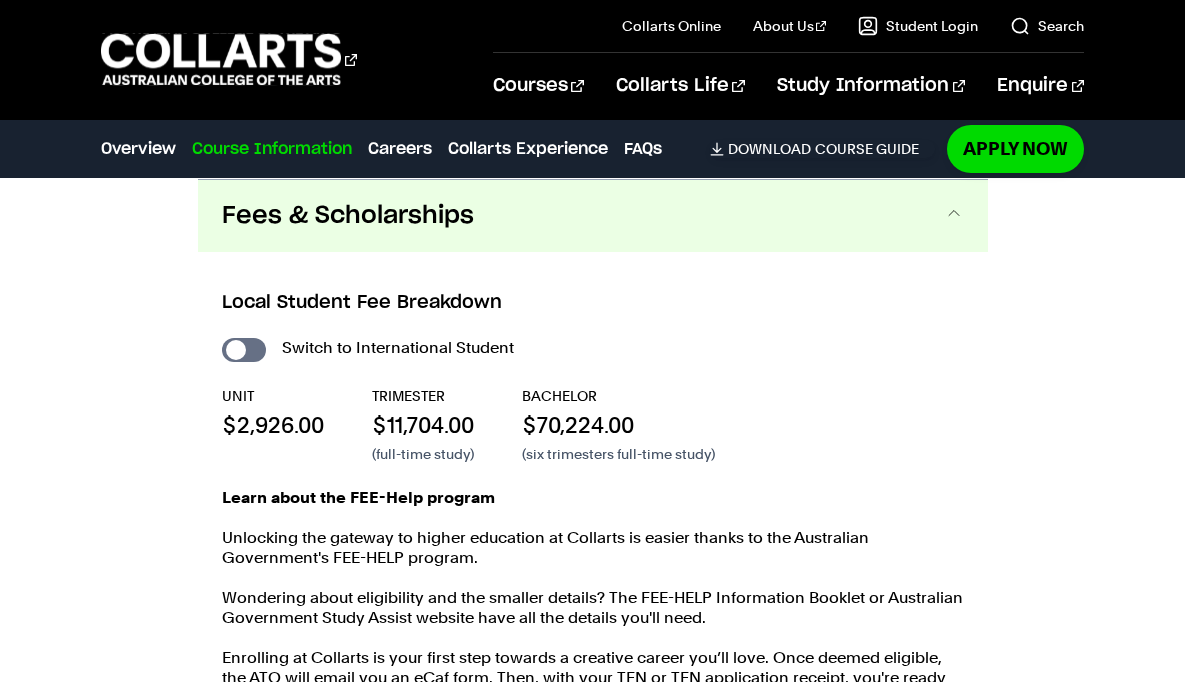 click on "Local Student Fee Breakdown
Switch to International Student
UNIT
$2,926.00
TRIMESTER
$11,704.00
(full-time study)
BACHELOR
$70,224.00
(six trimesters full-time study)
Learn about the FEE-Help program
Unlocking the gateway to higher education at Collarts is easier thanks to the Australian Government's FEE-HELP program.
Wondering about eligibility and the smaller details? The FEE-HELP Information Booklet or Australian Government Study Assist website have all the details you'll need.
Note:  You only incur debt for the subjects you're enrolled in post-census date." at bounding box center [593, 520] 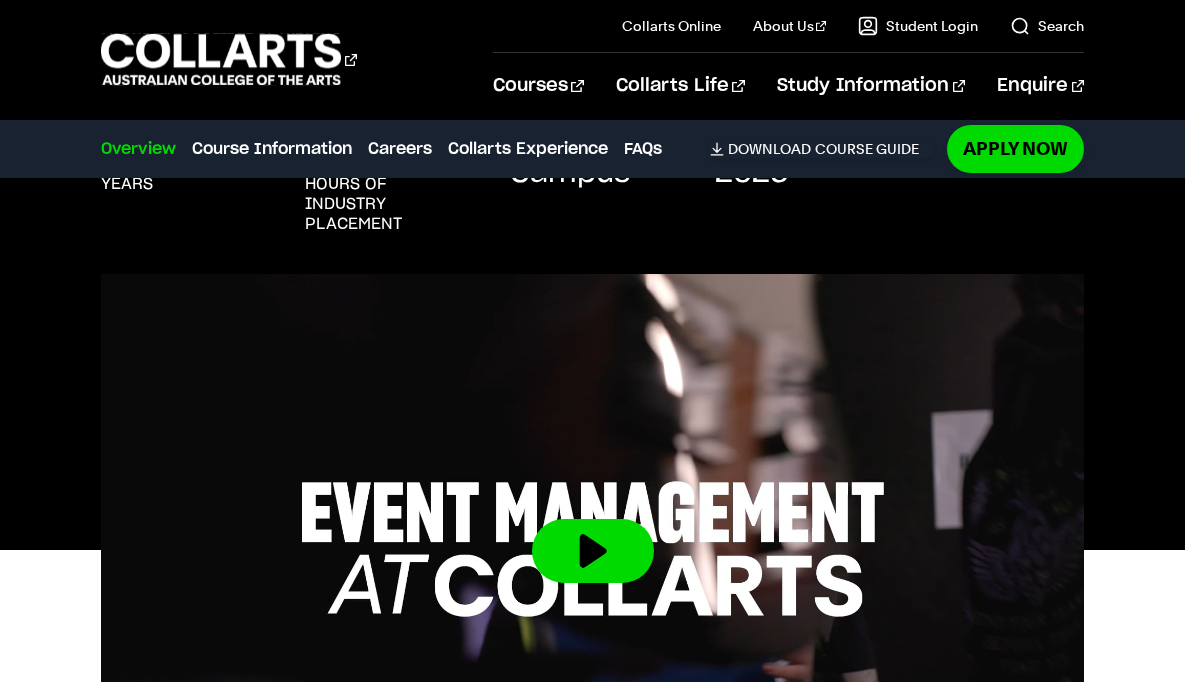 scroll, scrollTop: 0, scrollLeft: 0, axis: both 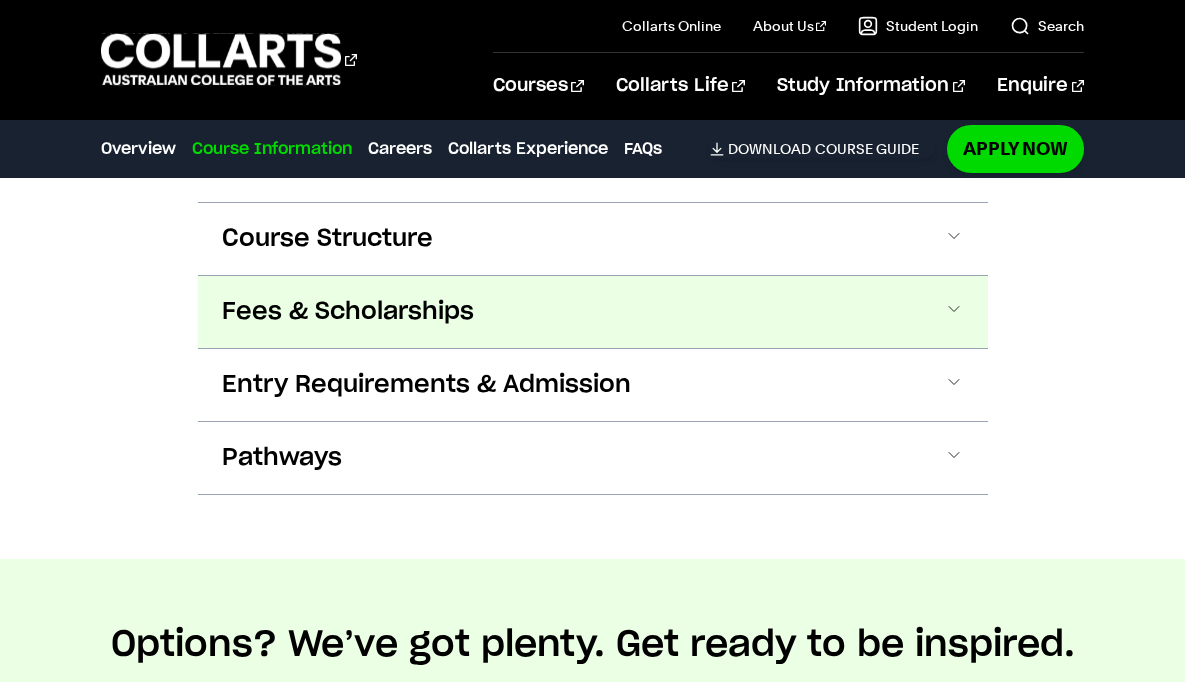 click on "Fees & Scholarships" at bounding box center [593, 312] 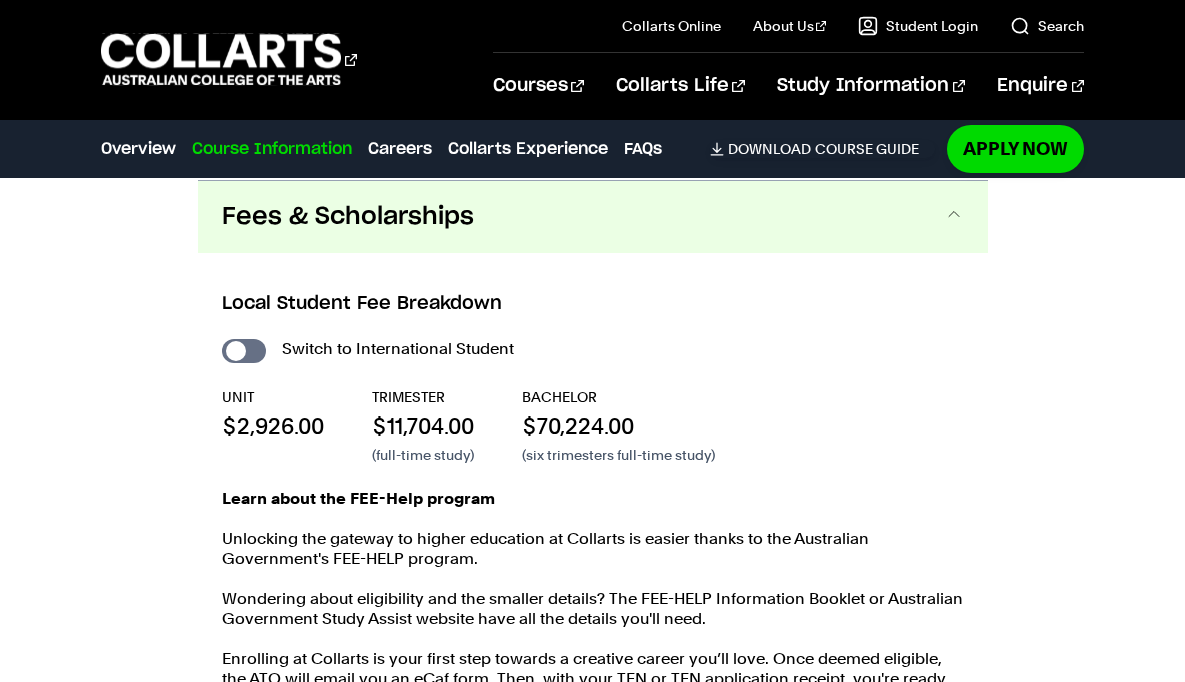 scroll, scrollTop: 2579, scrollLeft: 0, axis: vertical 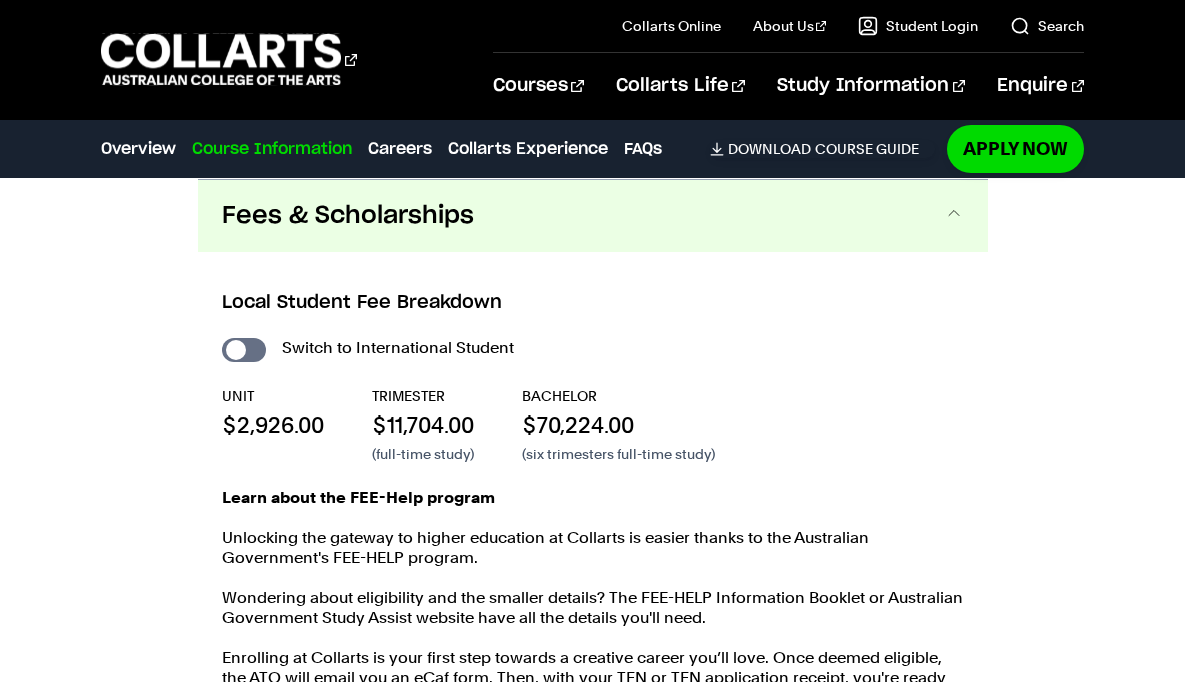 click on "Local Student Fee Breakdown
Switch to International Student
UNIT
$2,926.00
TRIMESTER
$11,704.00
(full-time study)
BACHELOR
$70,224.00
(six trimesters full-time study)
Learn about the FEE-Help program
Unlocking the gateway to higher education at Collarts is easier thanks to the Australian Government's FEE-HELP program.
Wondering about eligibility and the smaller details? The FEE-HELP Information Booklet or Australian Government Study Assist website have all the details you'll need.
Note:  You only incur debt for the subjects you're enrolled in post-census date." at bounding box center (593, 520) 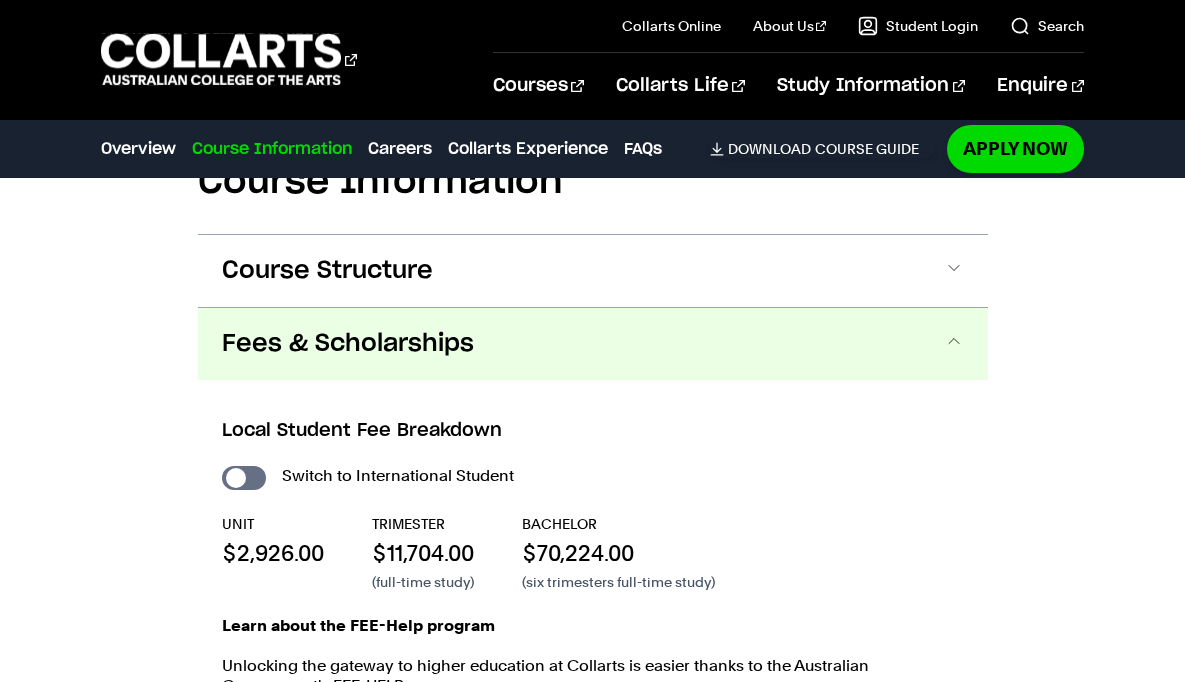 scroll, scrollTop: 2450, scrollLeft: 0, axis: vertical 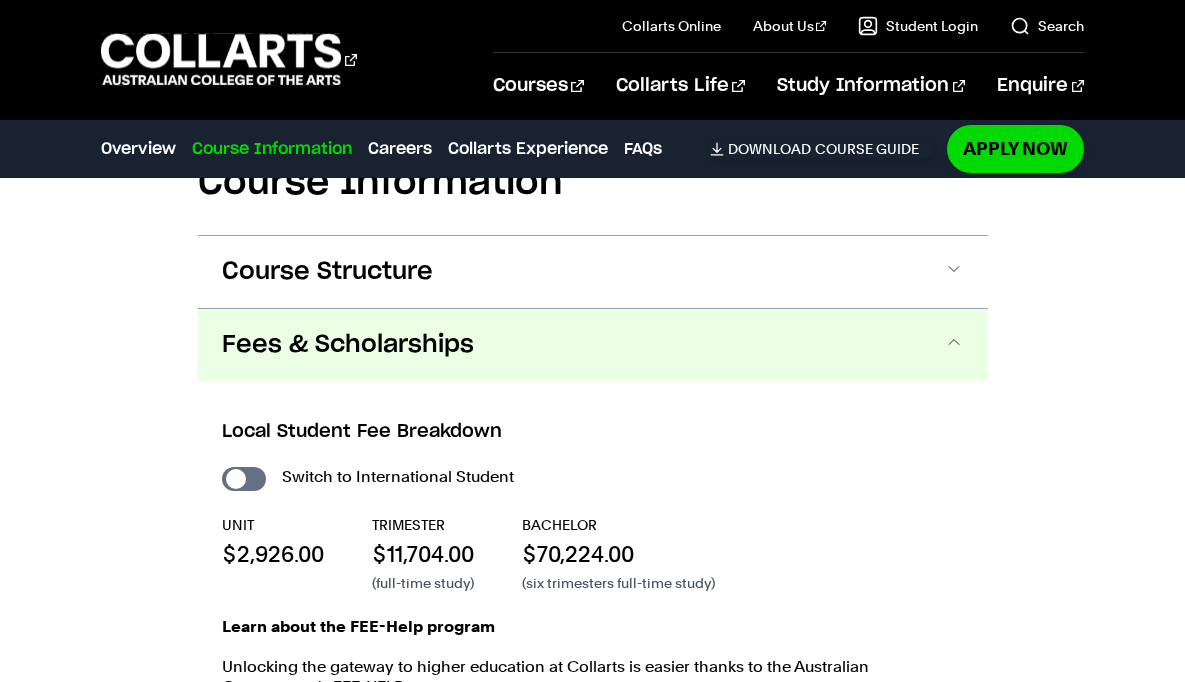 click on "Fees & Scholarships" at bounding box center [593, 345] 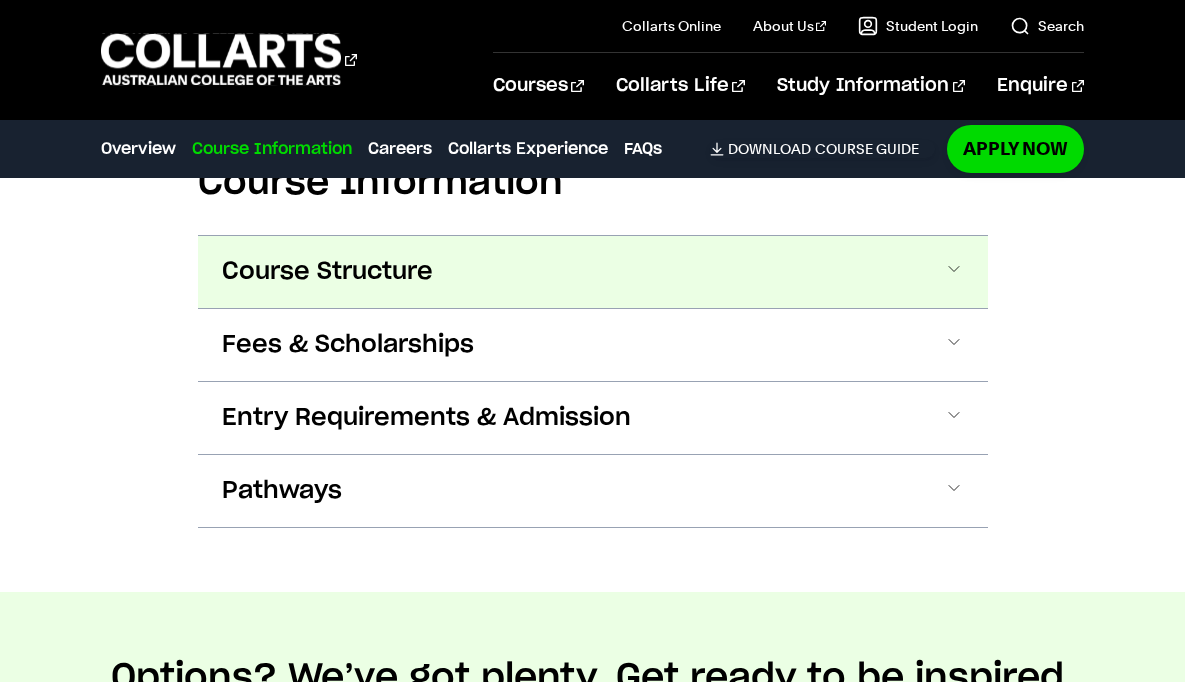 click on "Course Structure" at bounding box center [593, 272] 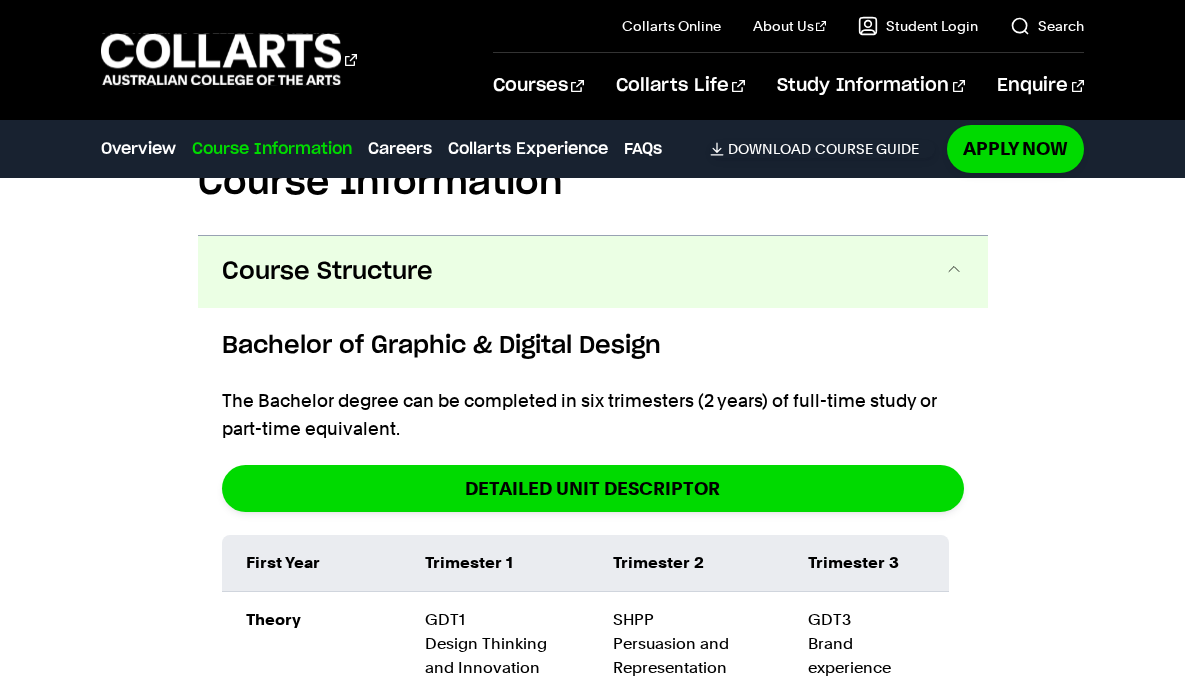 scroll, scrollTop: 2506, scrollLeft: 0, axis: vertical 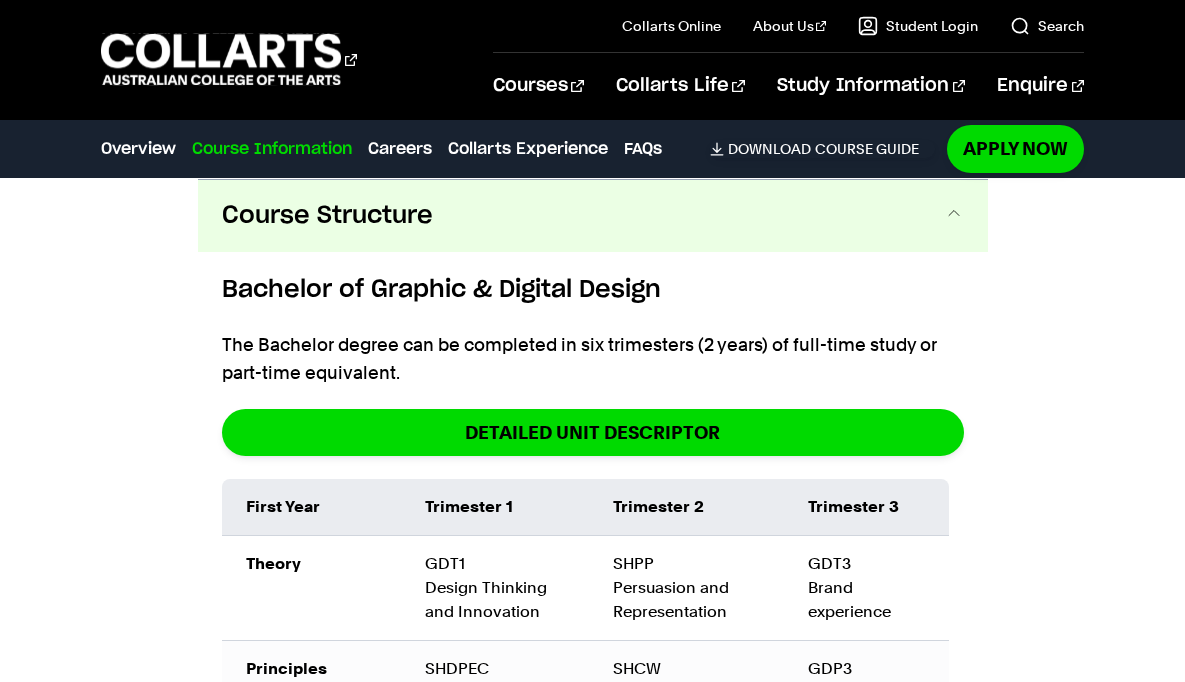 click on "Course Structure" at bounding box center [593, 216] 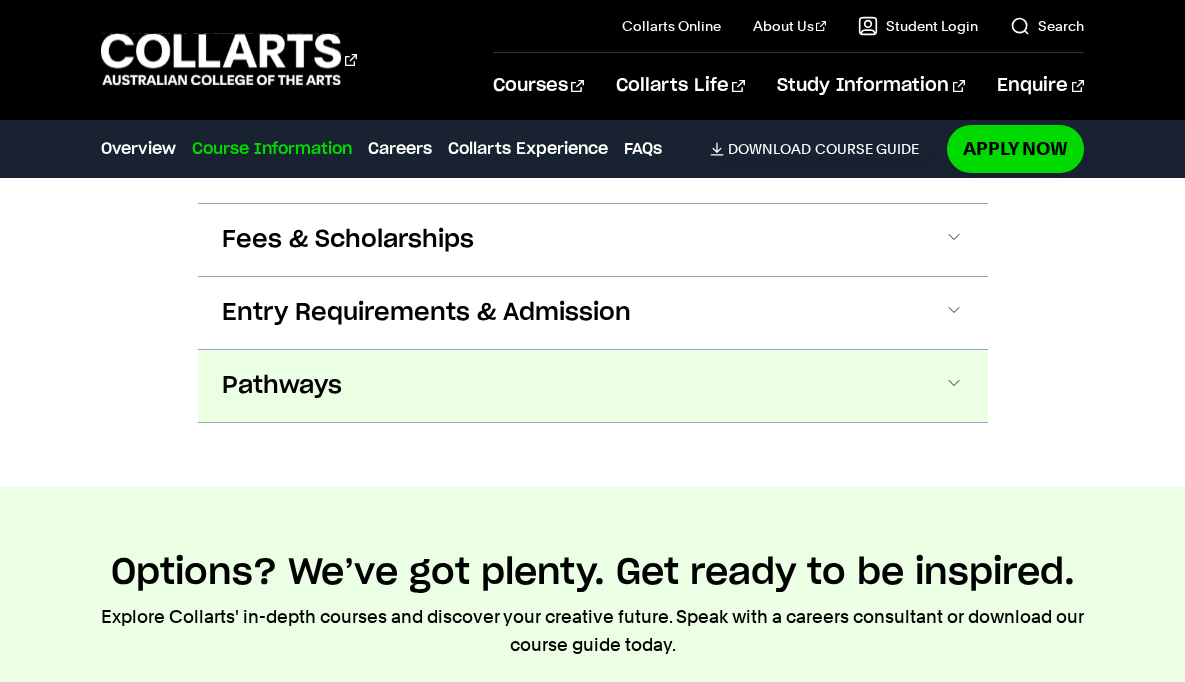 click on "Pathways" at bounding box center [593, 386] 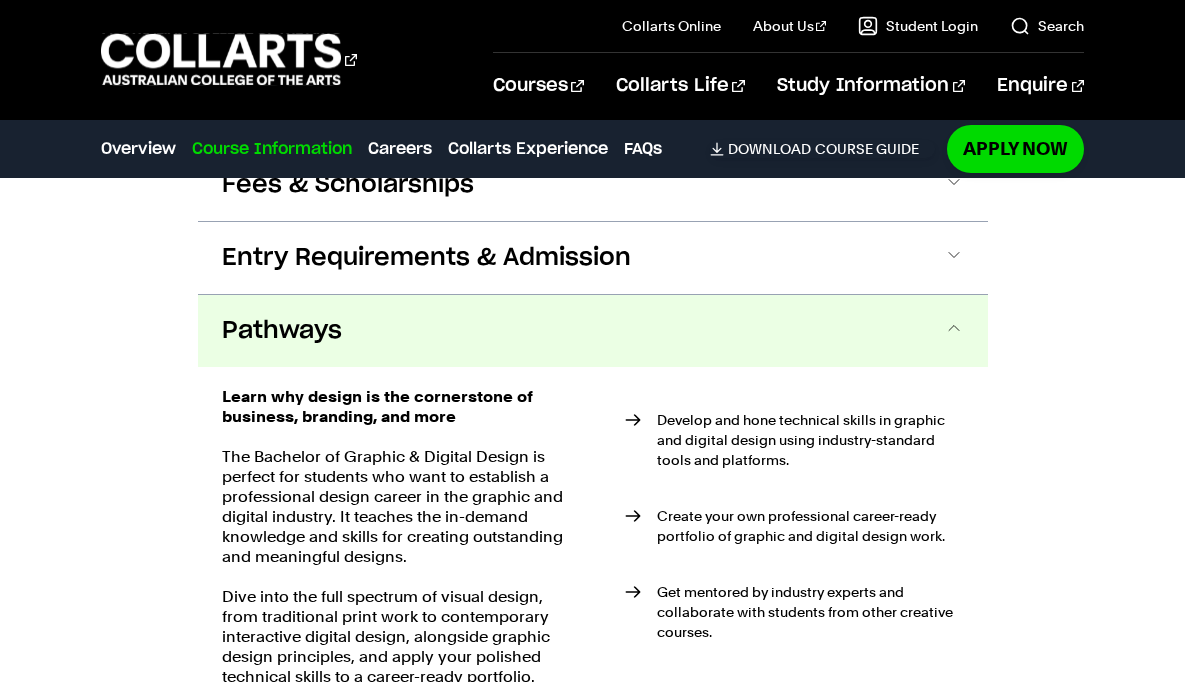 scroll, scrollTop: 2575, scrollLeft: 0, axis: vertical 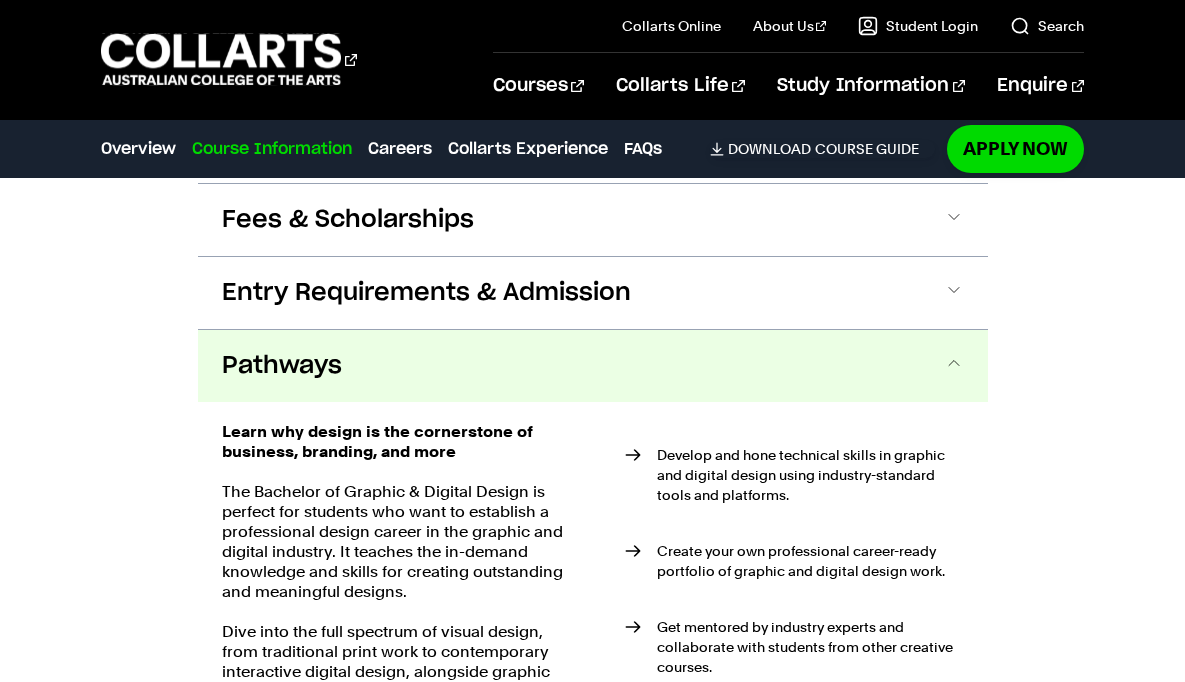 click on "Pathways" at bounding box center [593, 366] 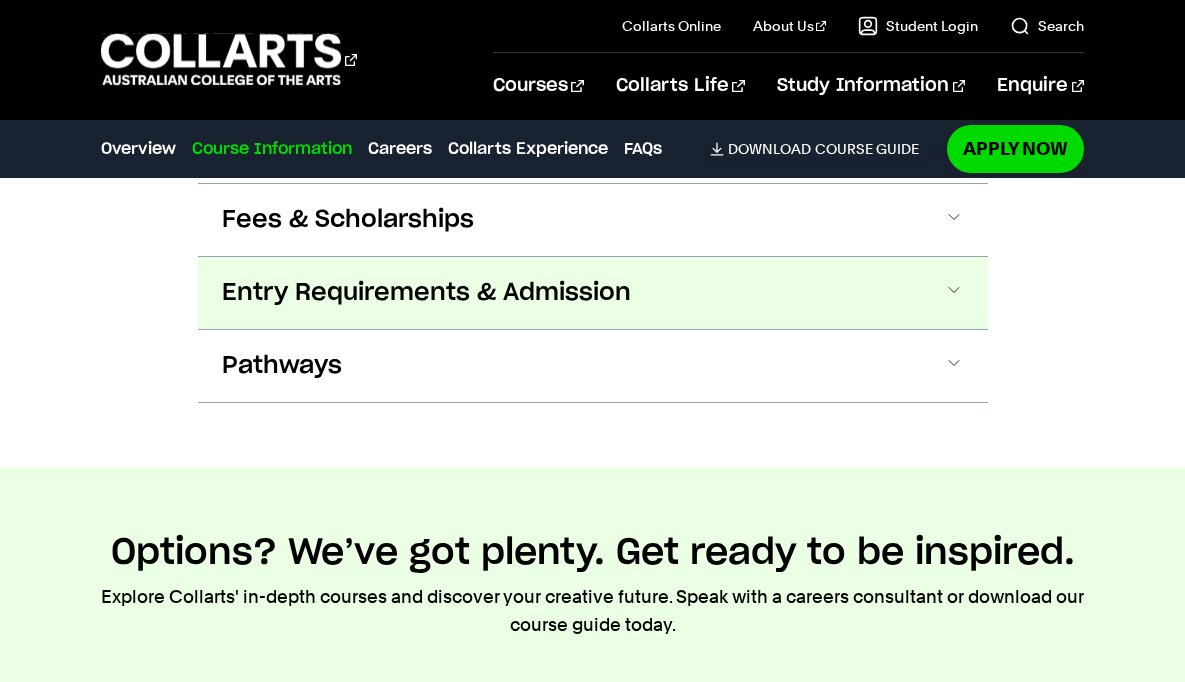 click on "Entry Requirements & Admission" at bounding box center [593, 293] 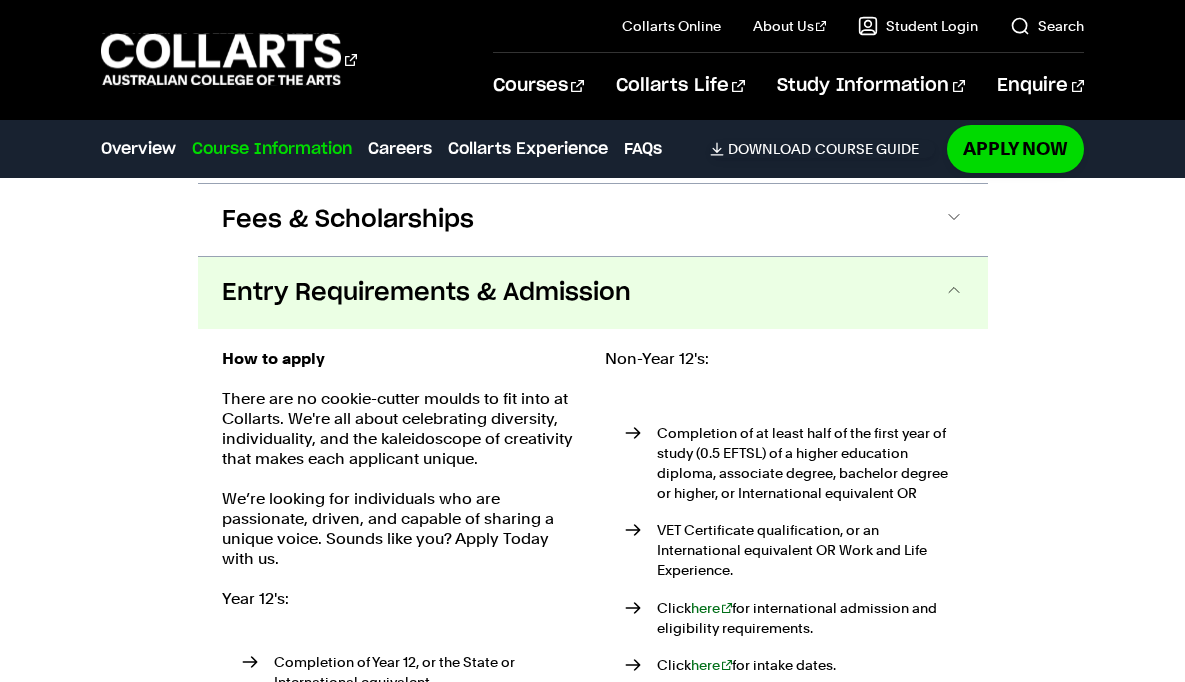 scroll, scrollTop: 2652, scrollLeft: 0, axis: vertical 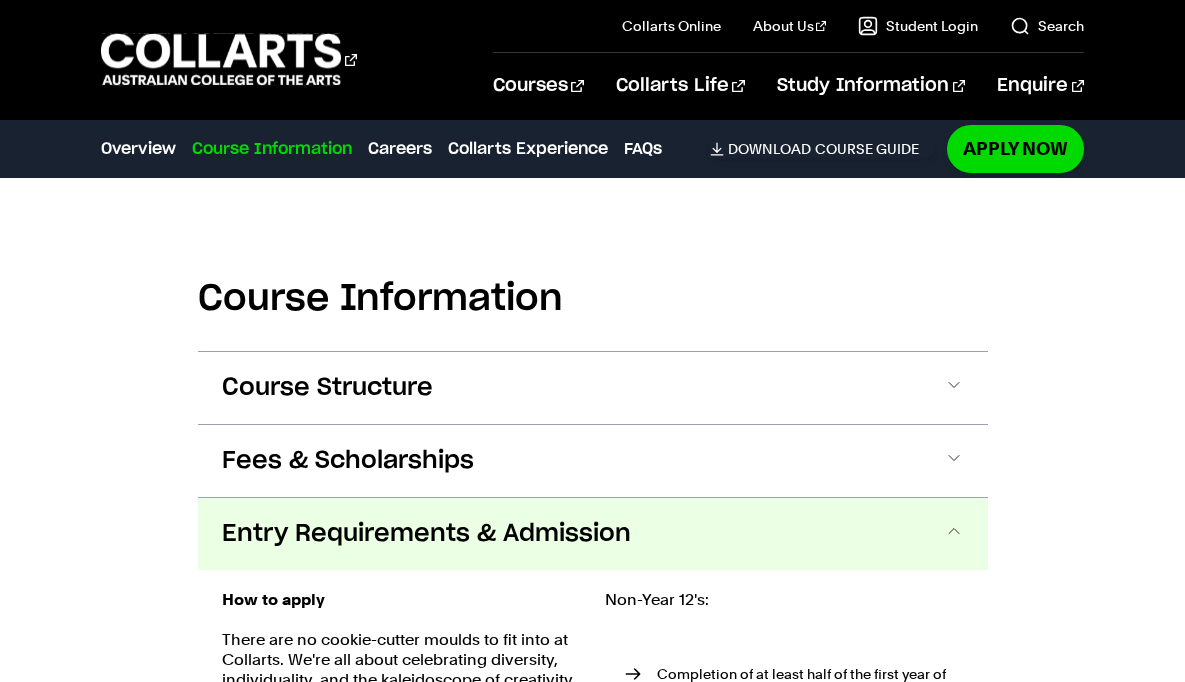 click on "Fees & Scholarships" at bounding box center [593, 461] 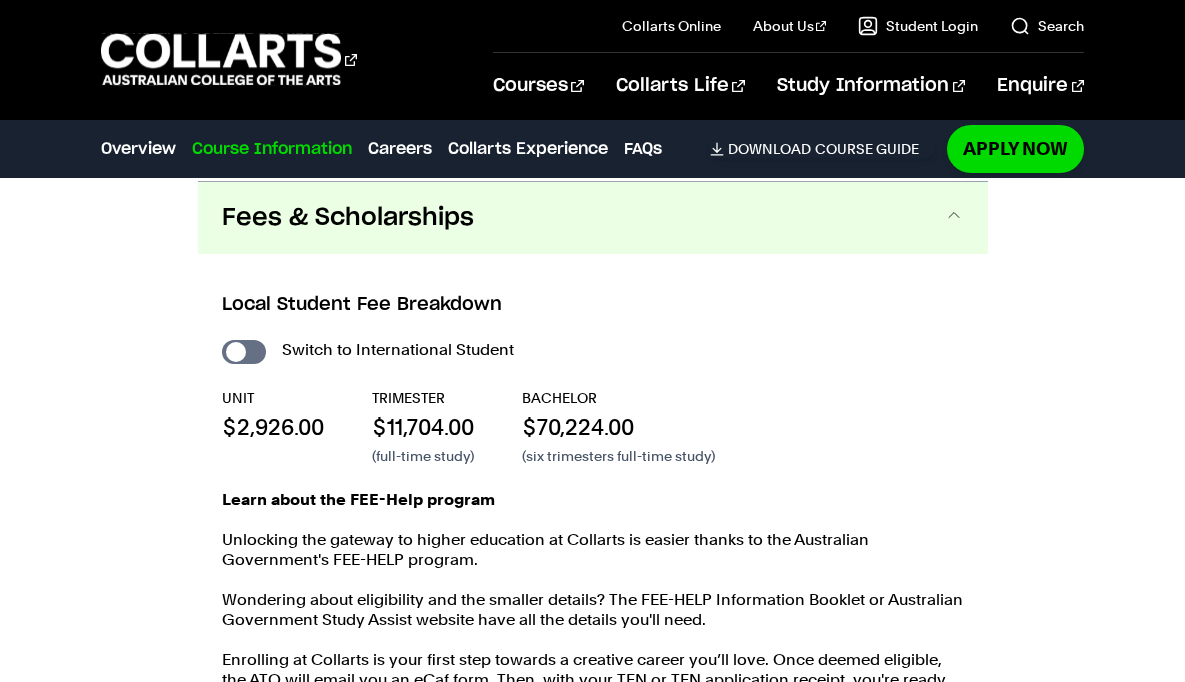 scroll, scrollTop: 2579, scrollLeft: 0, axis: vertical 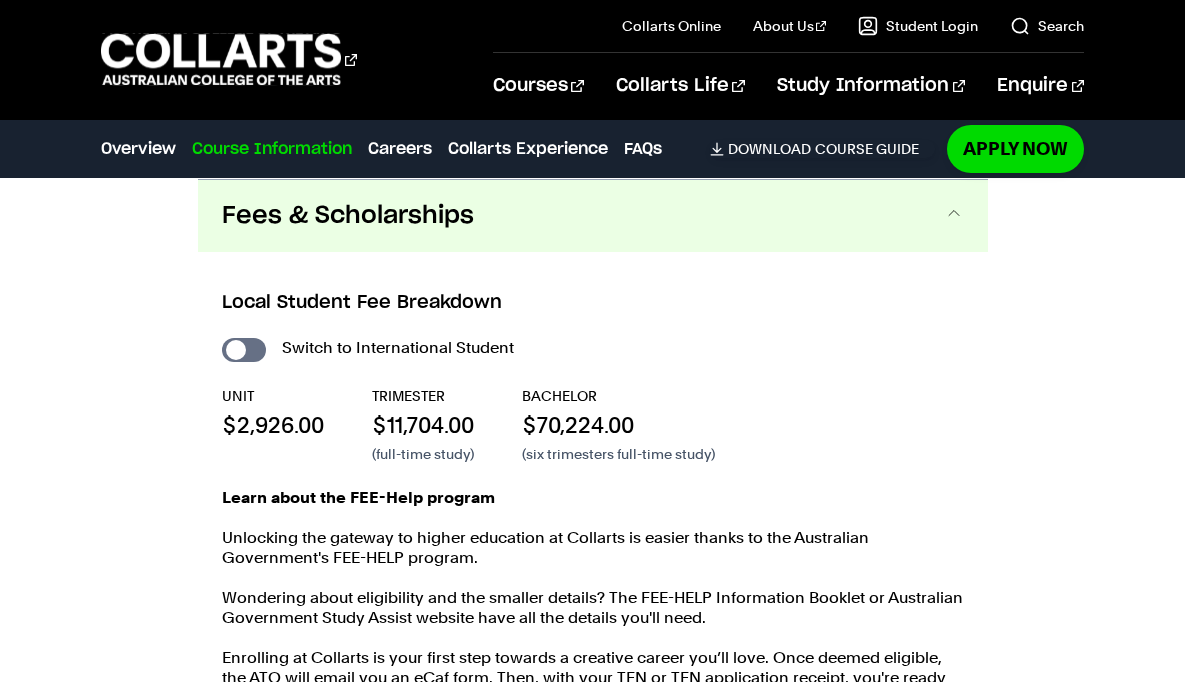 click on "UNIT
$2,926.00
TRIMESTER
$11,704.00
(full-time study)
BACHELOR
$70,224.00
(six trimesters full-time study)" at bounding box center [593, 425] 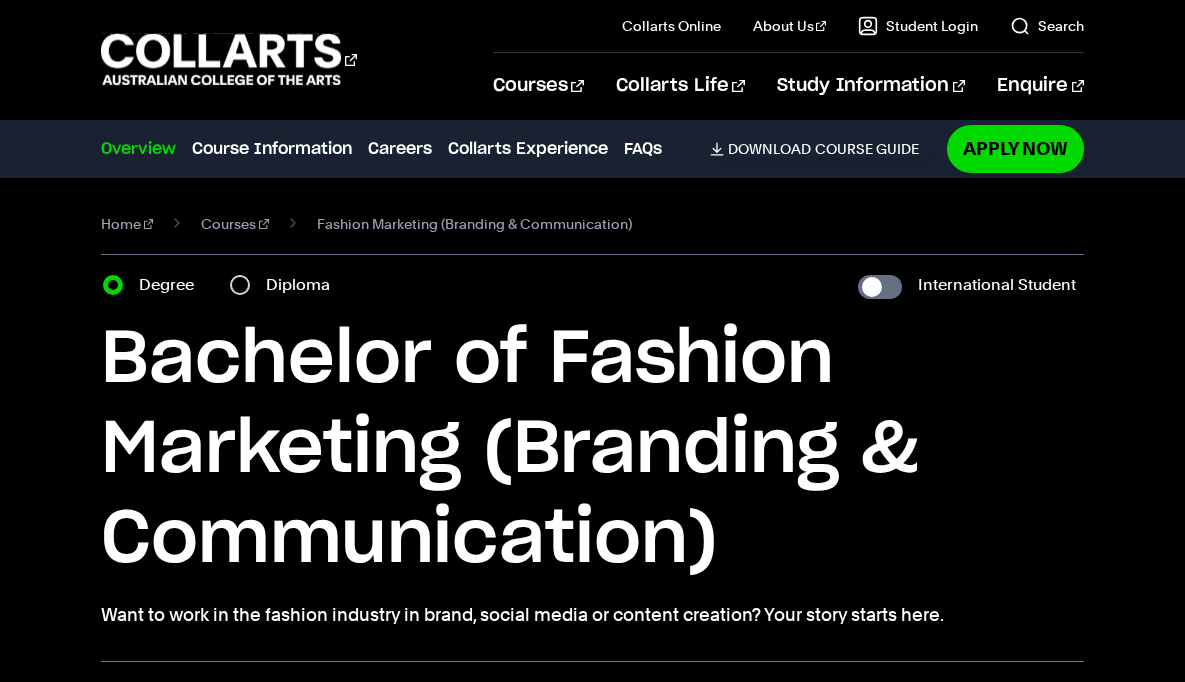 scroll, scrollTop: 0, scrollLeft: 0, axis: both 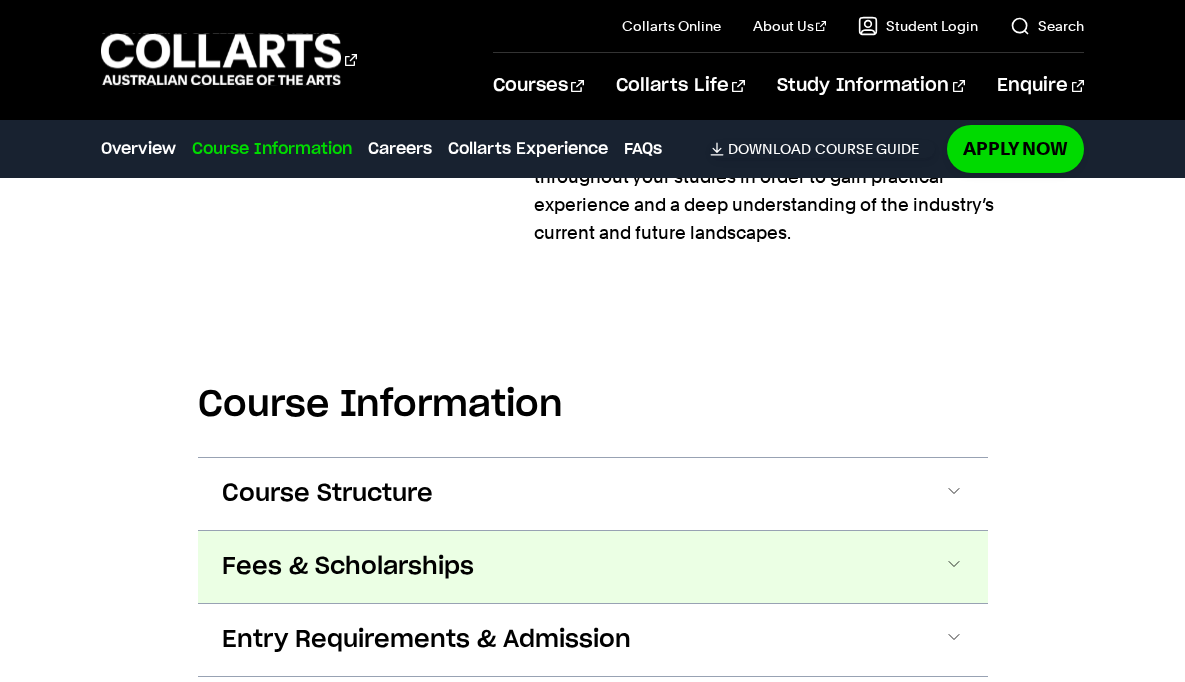 click on "Fees & Scholarships" at bounding box center [593, 567] 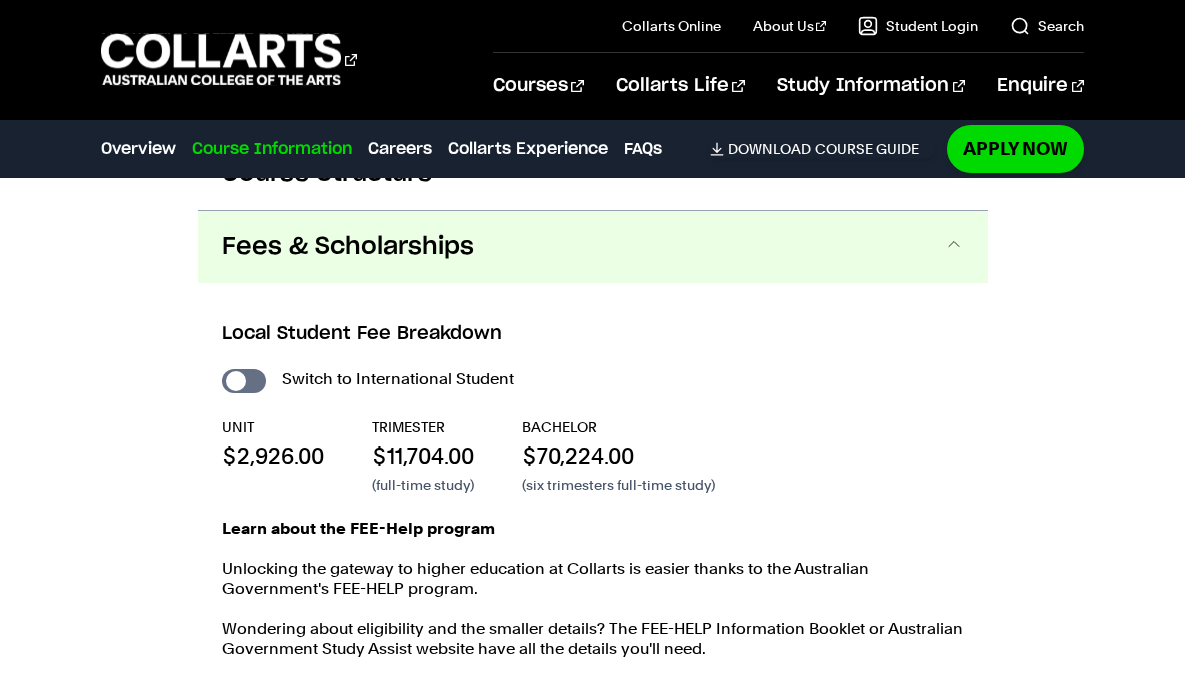 scroll, scrollTop: 2507, scrollLeft: 0, axis: vertical 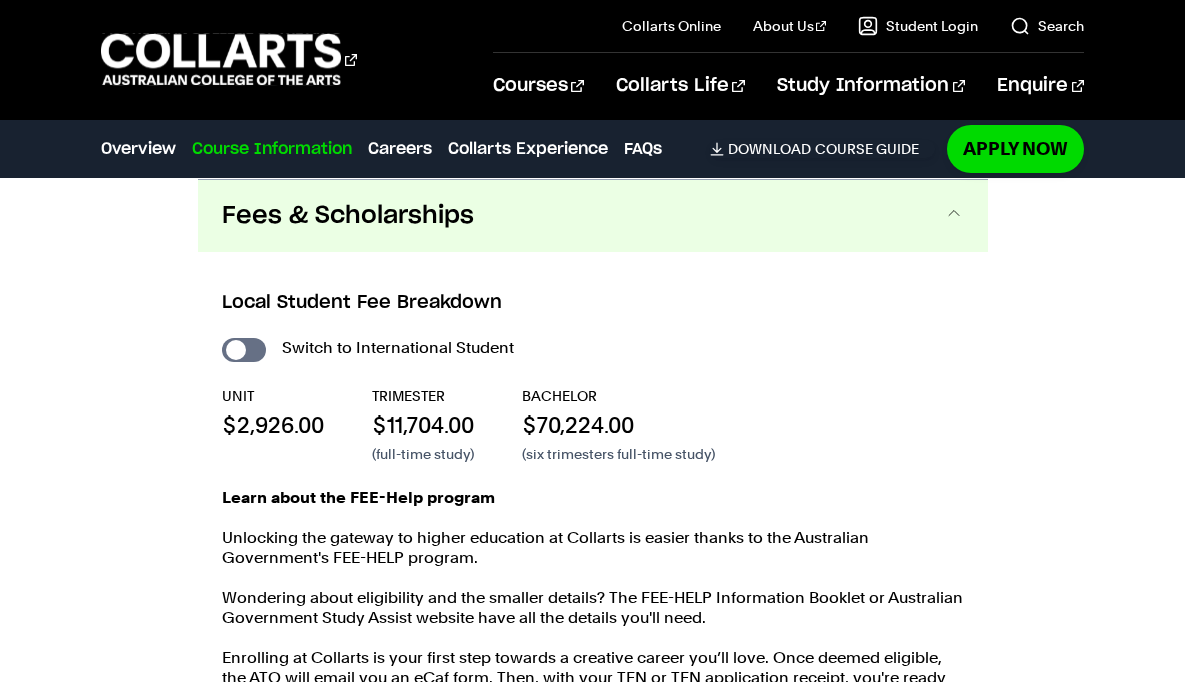 click on "Local Student Fee Breakdown
Switch to International Student
UNIT
$2,926.00
TRIMESTER
$11,704.00
(full-time study)
BACHELOR
$70,224.00
(six trimesters full-time study)
Learn about the FEE-Help program
Unlocking the gateway to higher education at Collarts is easier thanks to the Australian Government's FEE-HELP program.
Wondering about eligibility and the smaller details? The FEE-HELP Information Booklet or Australian Government Study Assist website have all the details you'll need.
Note:  You only incur debt for the subjects you're enrolled in post-census date." at bounding box center (593, 520) 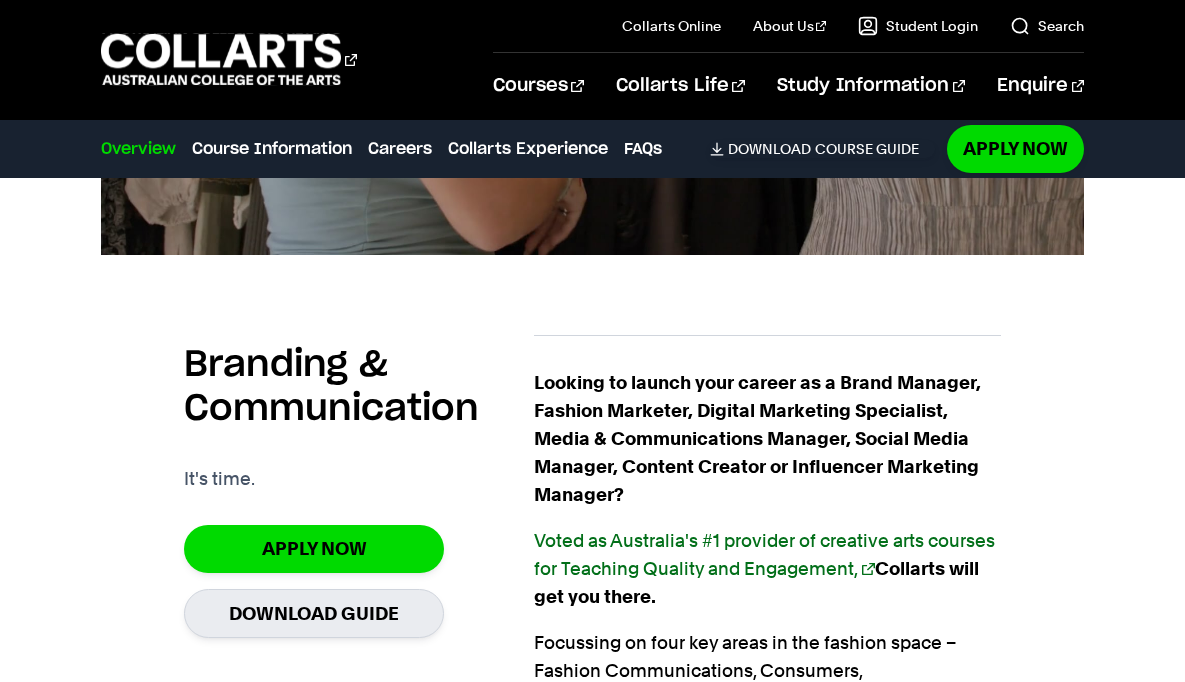 scroll, scrollTop: 1190, scrollLeft: 0, axis: vertical 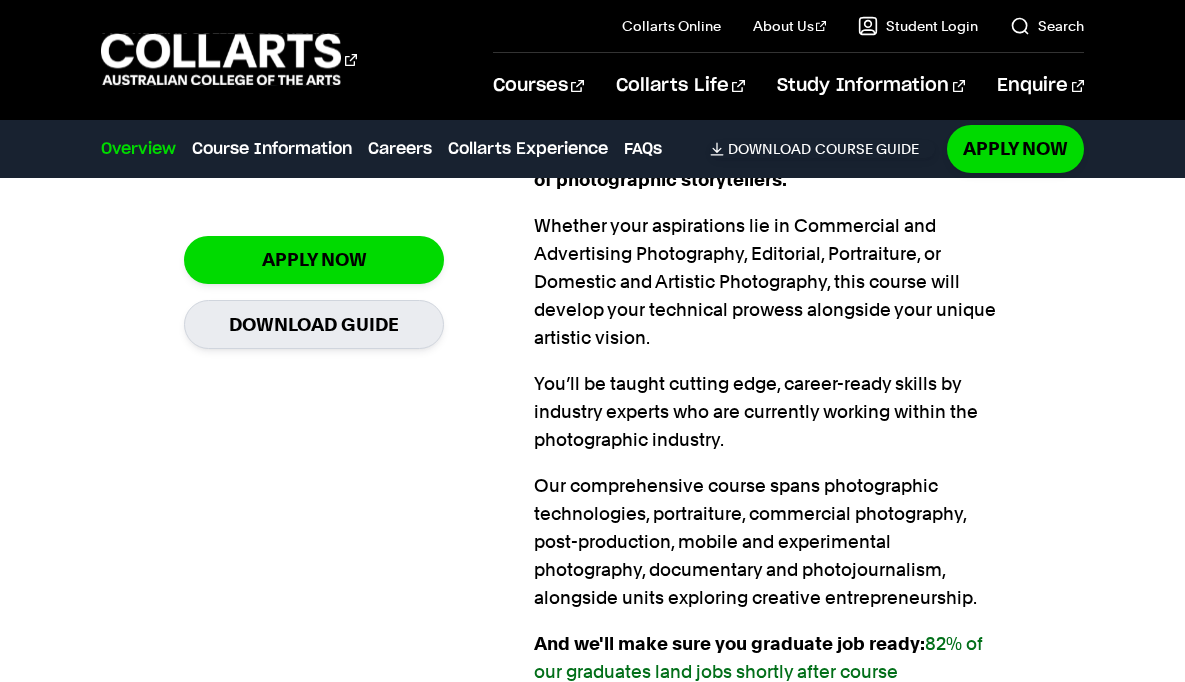 click on "Let the world see life through your lens
Apply Now
Download Guide
Voted as Australia's #1 provider of creative arts courses for Teaching Quality and Engagement,  we help shape and nurture the talent of the next generation of photographic storytellers.
Whether your aspirations lie in Commercial and Advertising Photography, Editorial, Portraiture, or Domestic and Artistic Photography, this course will develop your technical prowess alongside your unique artistic vision.
You’ll be taught cutting edge, career-ready skills by industry experts who are currently working within the photographic industry.
And we'll make sure you graduate job ready:  82% of our graduates land jobs shortly after course completion." at bounding box center [593, 442] 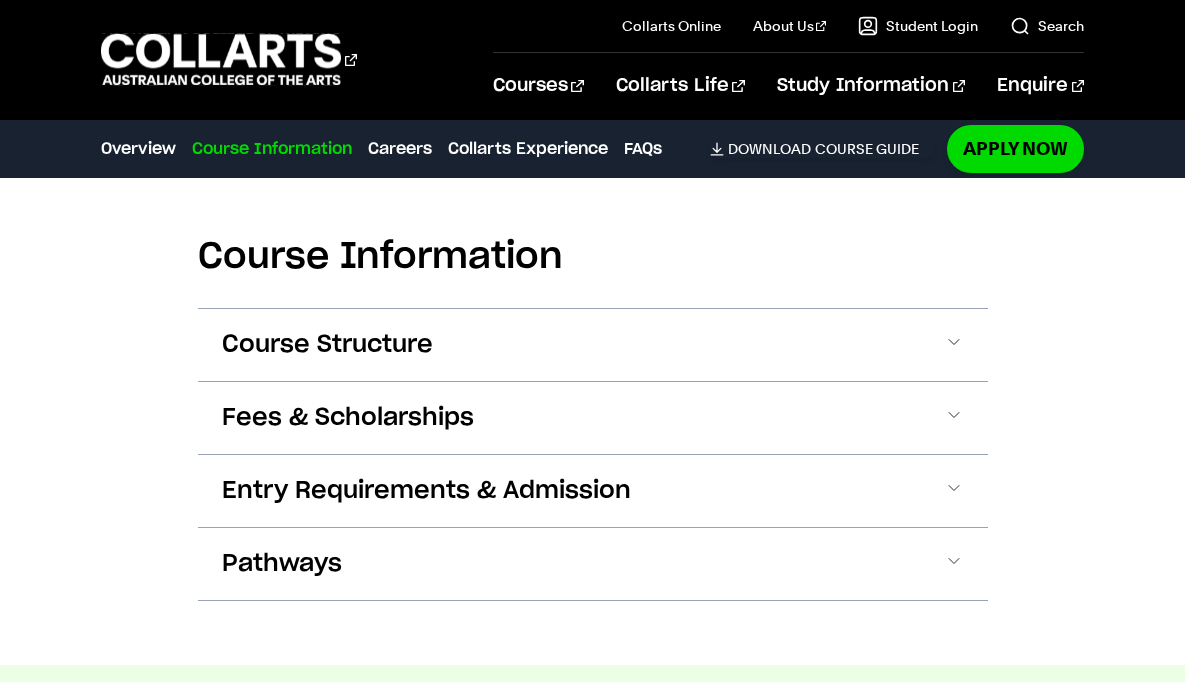 scroll, scrollTop: 2436, scrollLeft: 0, axis: vertical 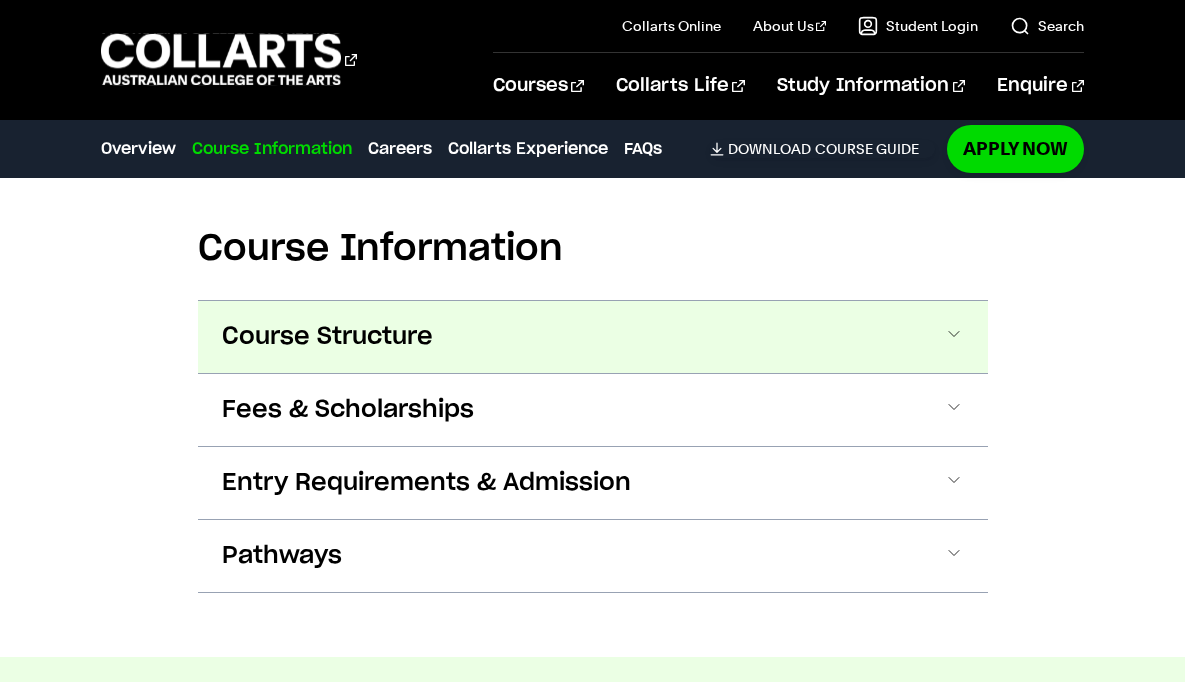 click at bounding box center (954, 337) 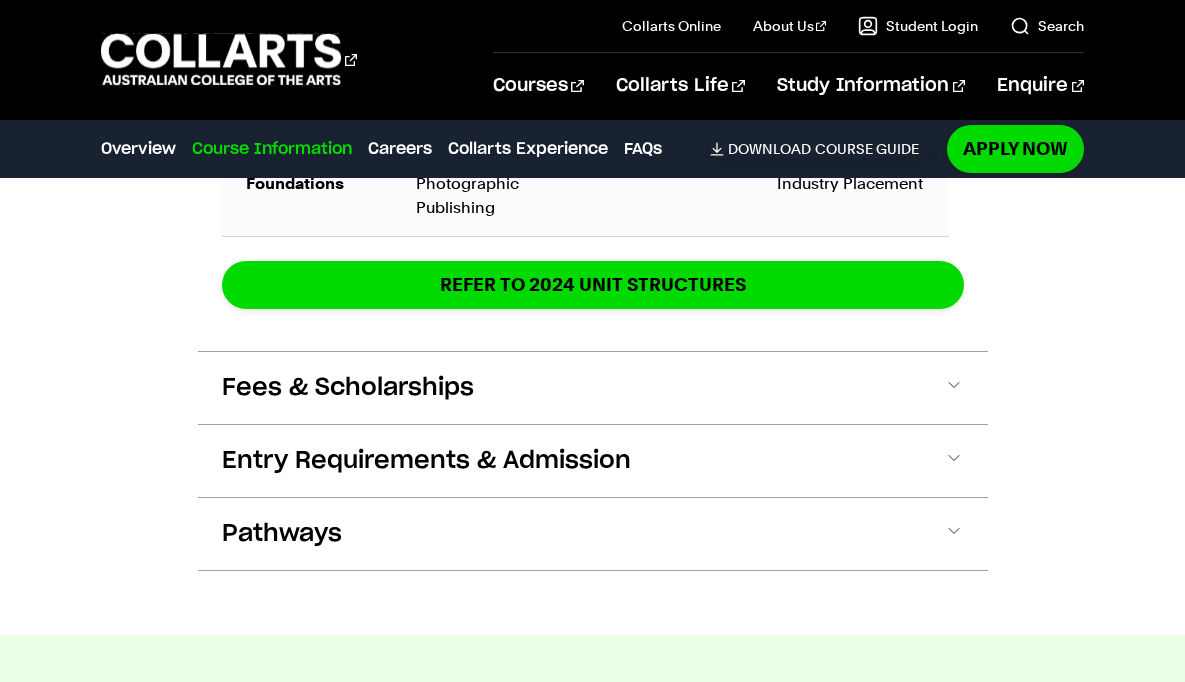 scroll, scrollTop: 3970, scrollLeft: 0, axis: vertical 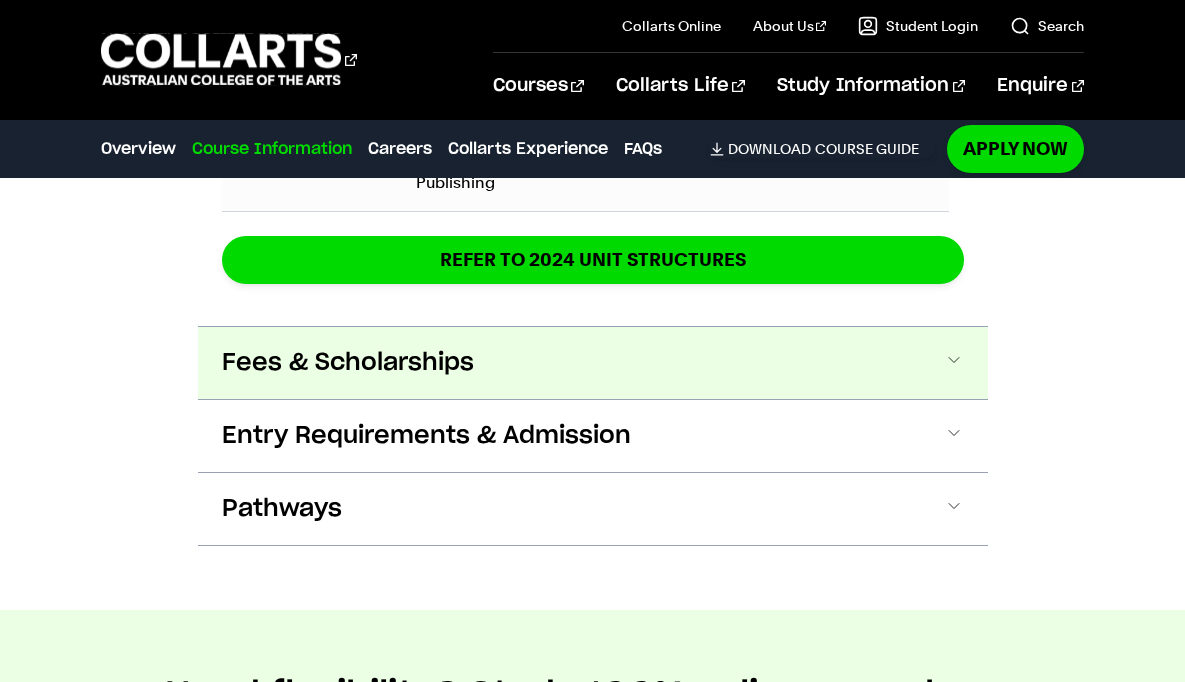 click on "Fees & Scholarships" at bounding box center (593, 363) 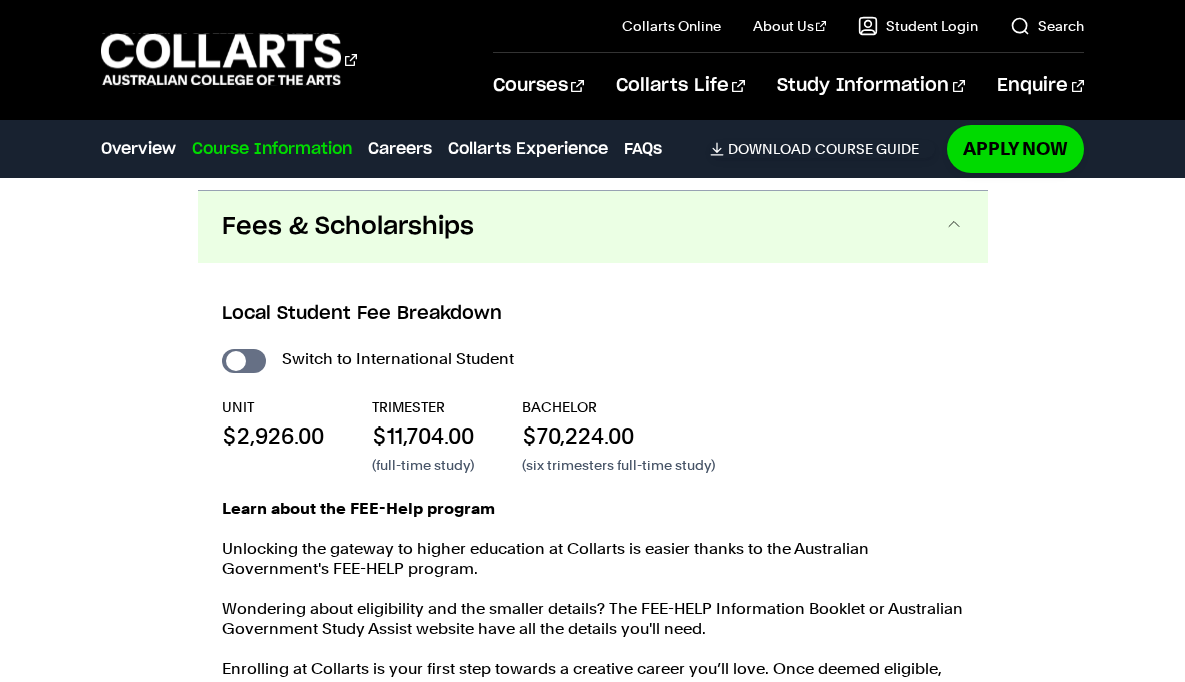 scroll, scrollTop: 4117, scrollLeft: 0, axis: vertical 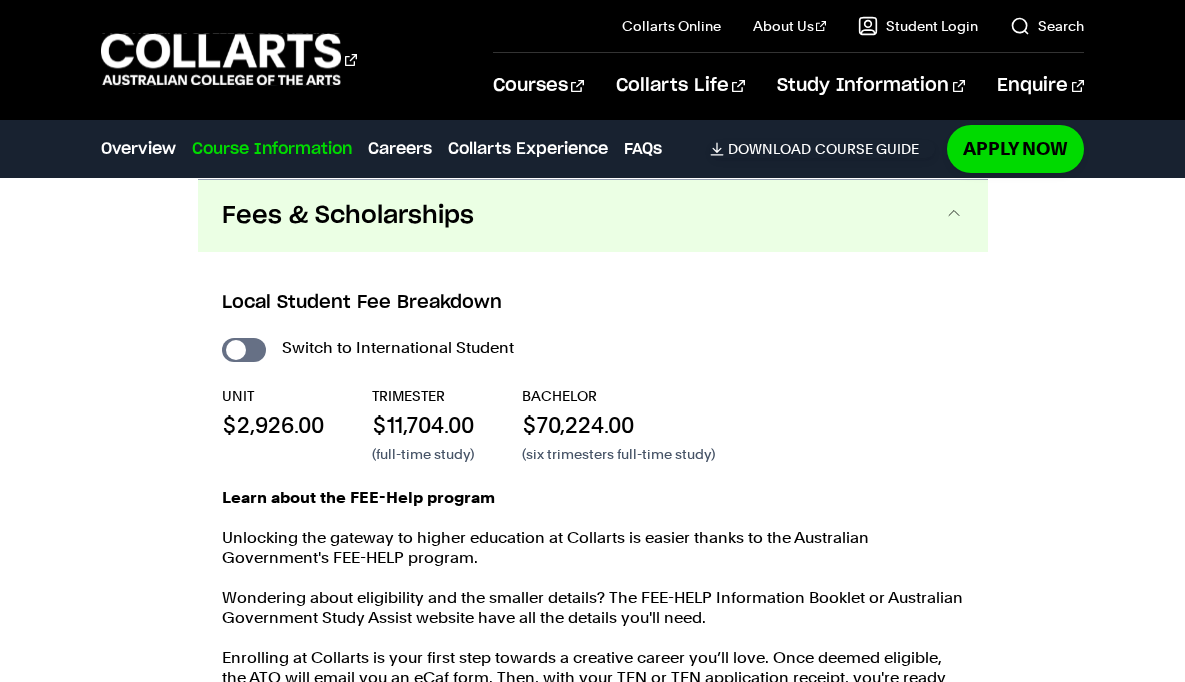 click on "Switch to International Student
UNIT
$2,926.00
TRIMESTER
$11,704.00
(full-time study)
BACHELOR
$70,224.00
(six trimesters full-time study)
Learn about the FEE-Help program
Unlocking the gateway to higher education at Collarts is easier thanks to the Australian Government's FEE-HELP program.
Wondering about eligibility and the smaller details? The FEE-HELP Information Booklet or Australian Government Study Assist website have all the details you'll need.
Enrolling at Collarts is your first step towards a creative career you’ll love. Once deemed eligible, the ATO will email you an eCaf form. Then, with your TFN or TFN application receipt, you're ready to start your FEE-HELP application. Just be sure to submit it before the census date.
Note:" at bounding box center (593, 551) 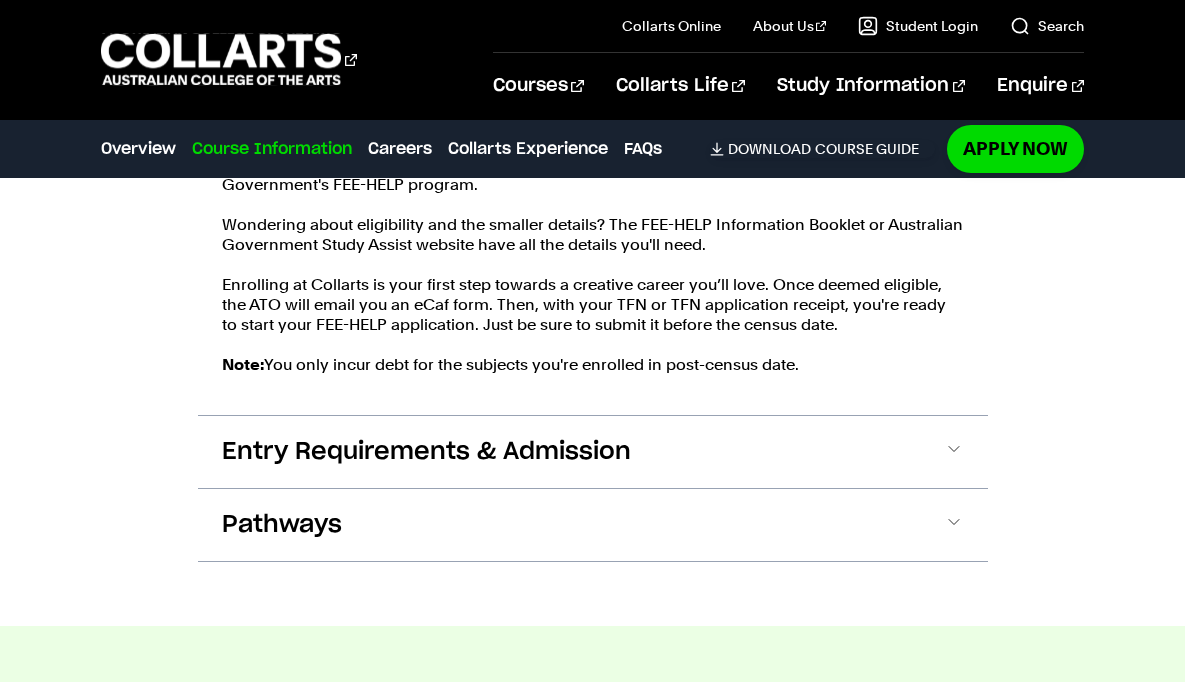 scroll, scrollTop: 4534, scrollLeft: 0, axis: vertical 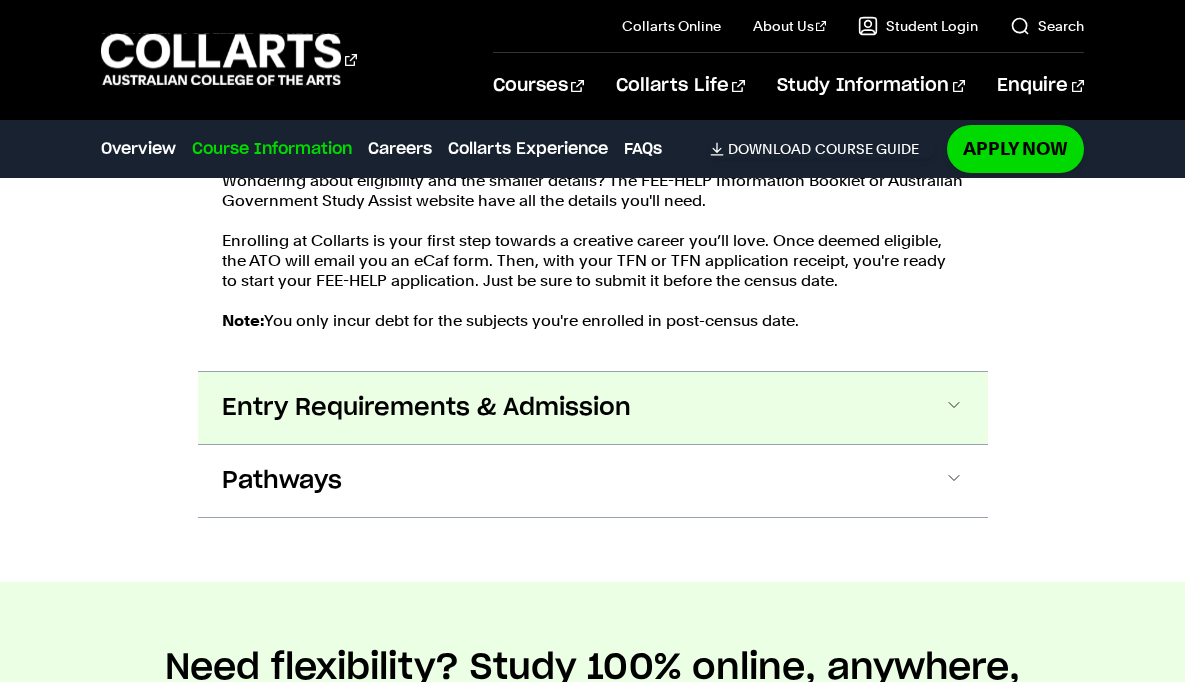 click on "Entry Requirements & Admission" at bounding box center [426, 408] 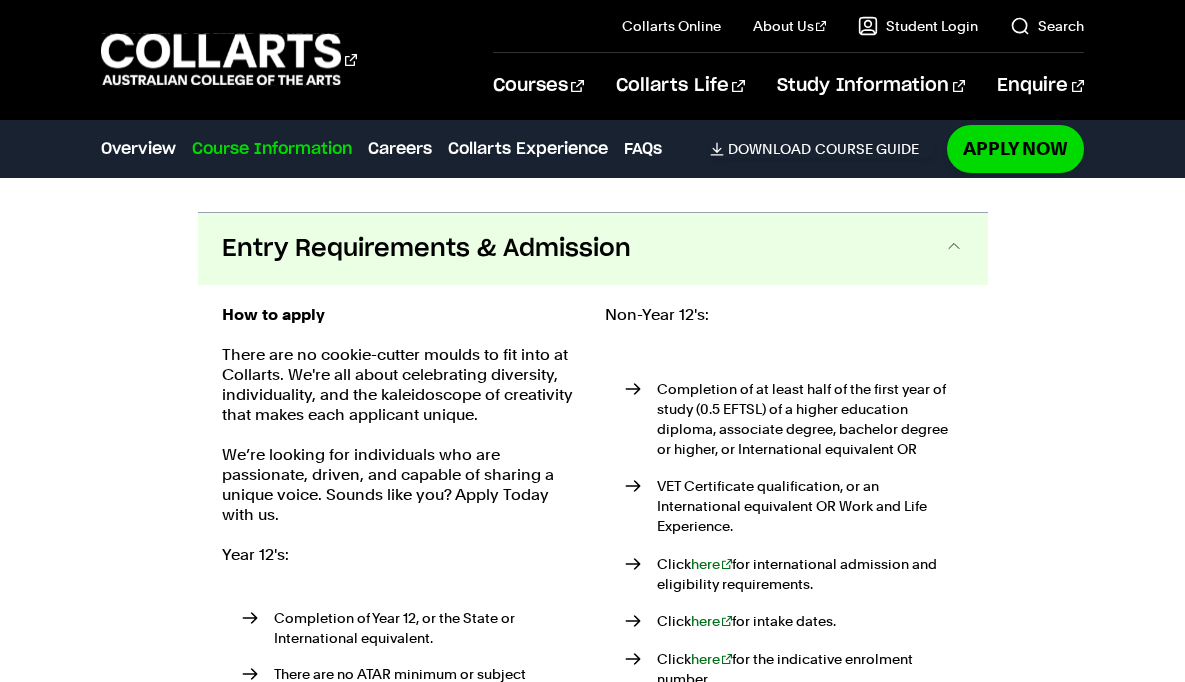 scroll, scrollTop: 4726, scrollLeft: 0, axis: vertical 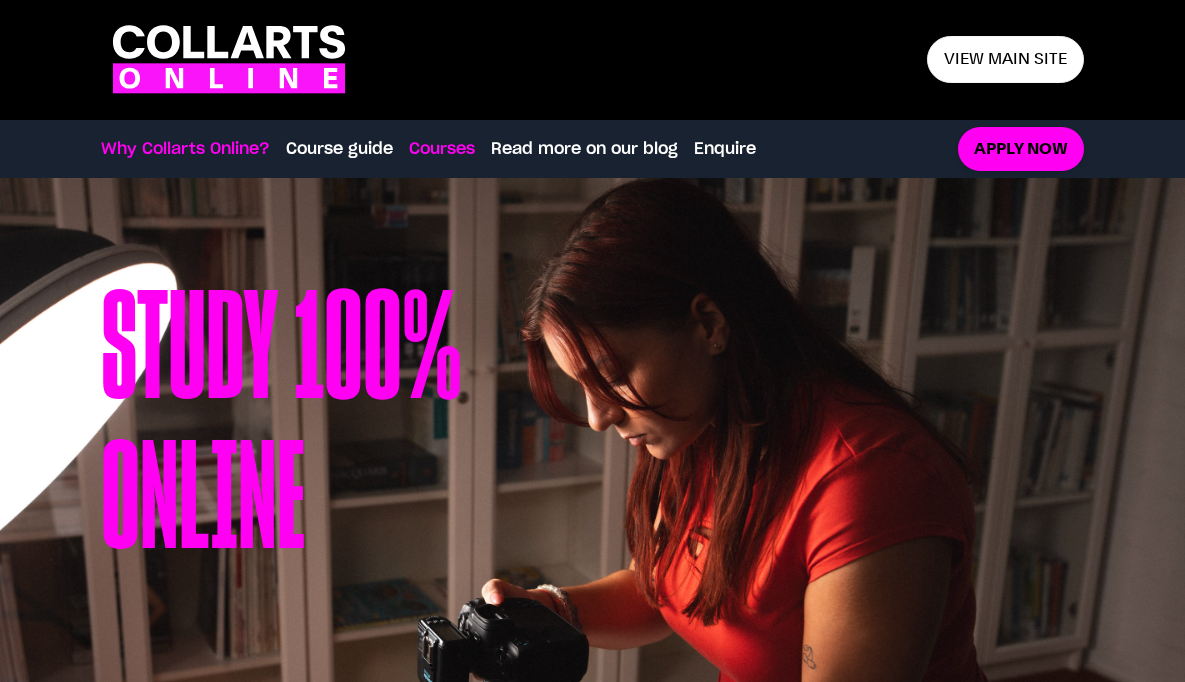 click on "Courses" at bounding box center [442, 149] 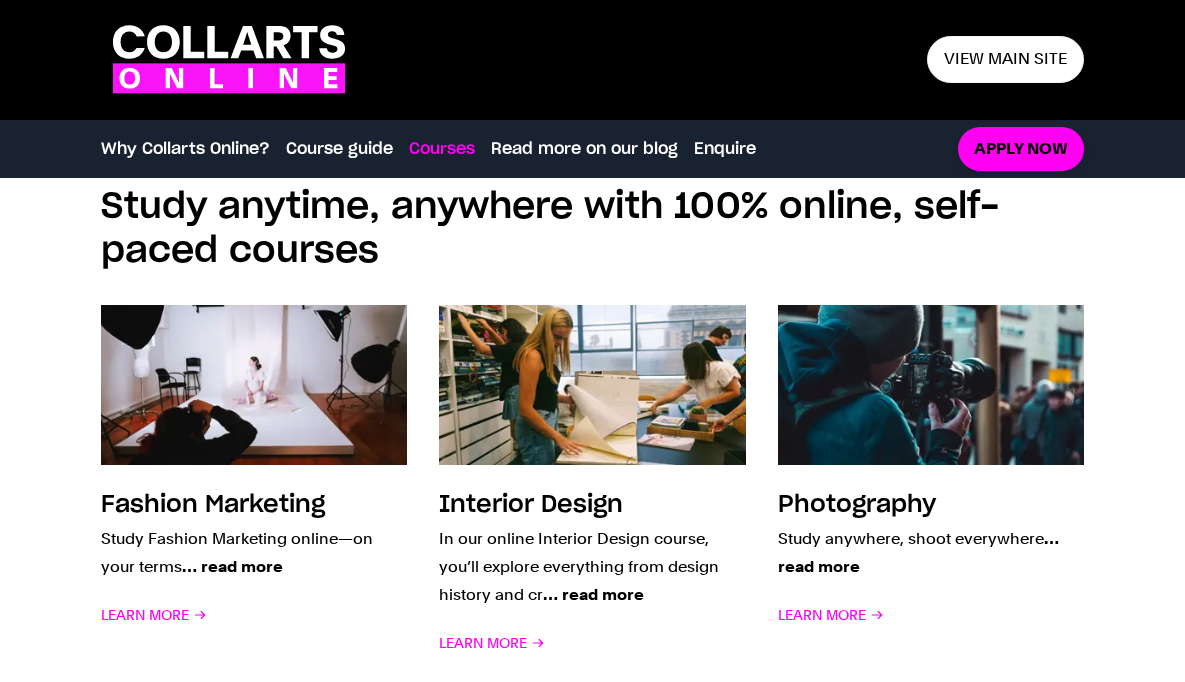 scroll, scrollTop: 1565, scrollLeft: 0, axis: vertical 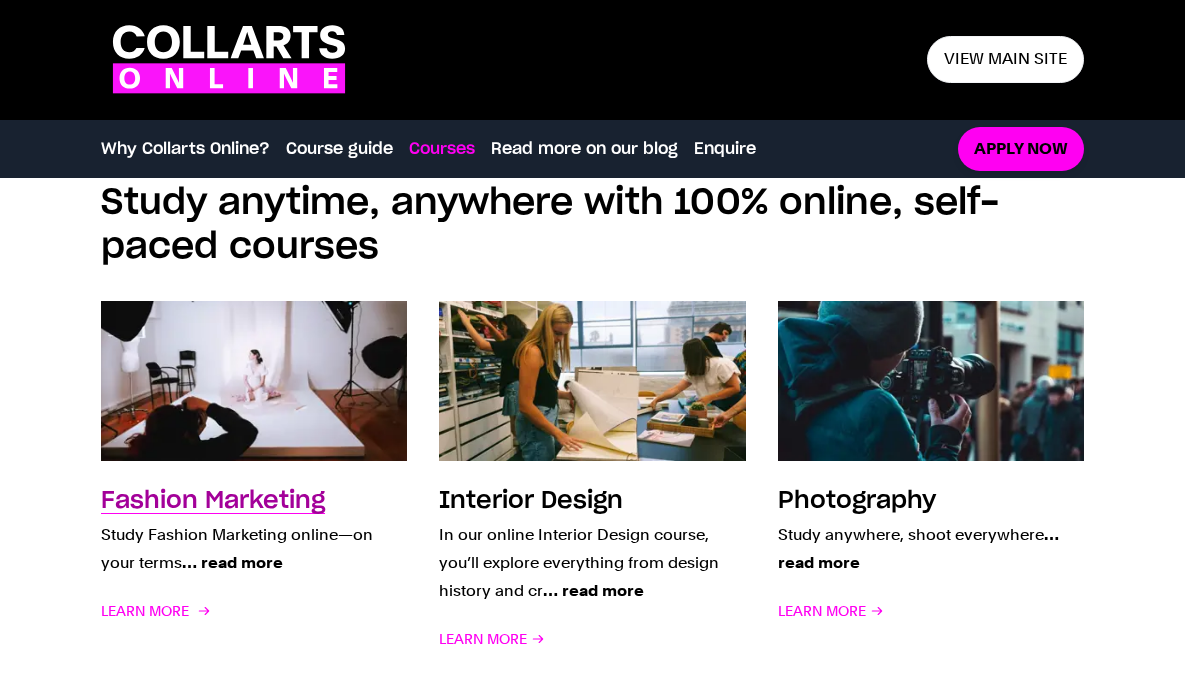 click on "Fashion Marketing" at bounding box center [213, 501] 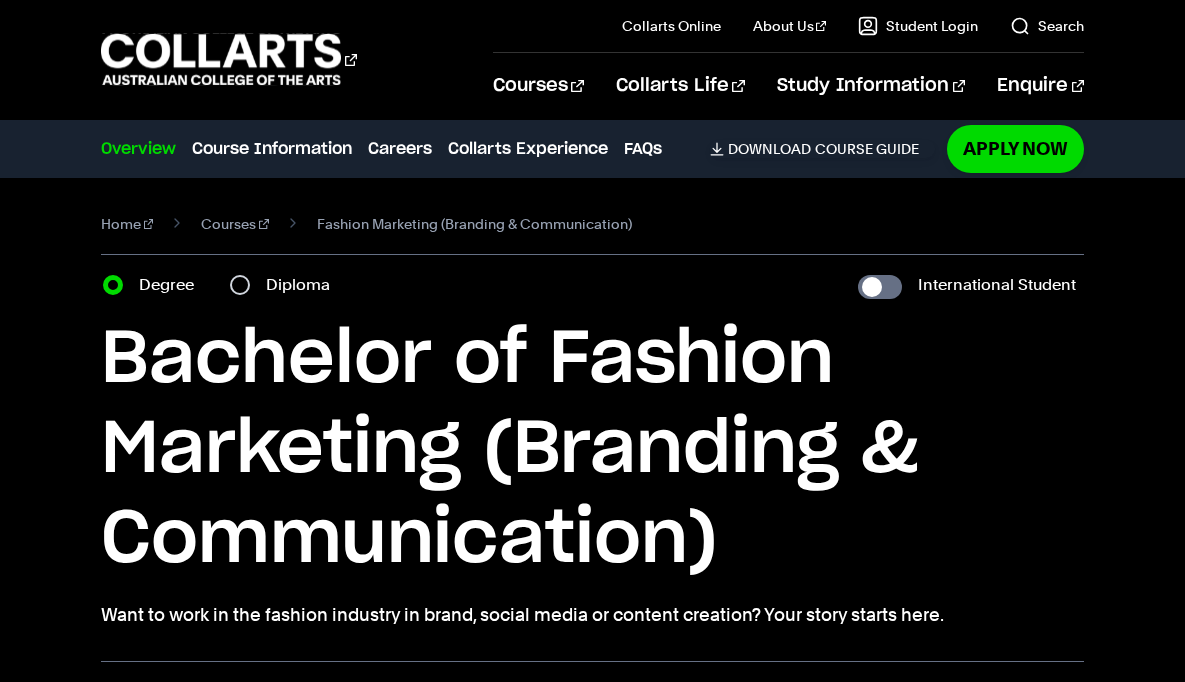 scroll, scrollTop: 0, scrollLeft: 0, axis: both 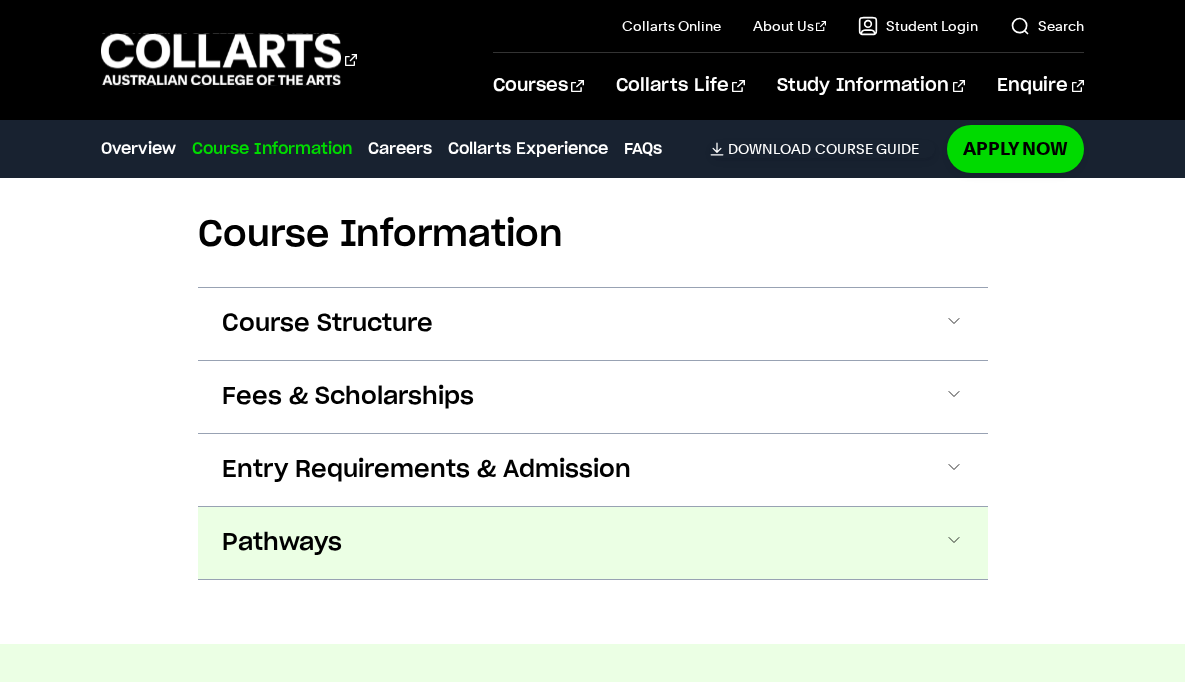 click on "Pathways" at bounding box center [593, 543] 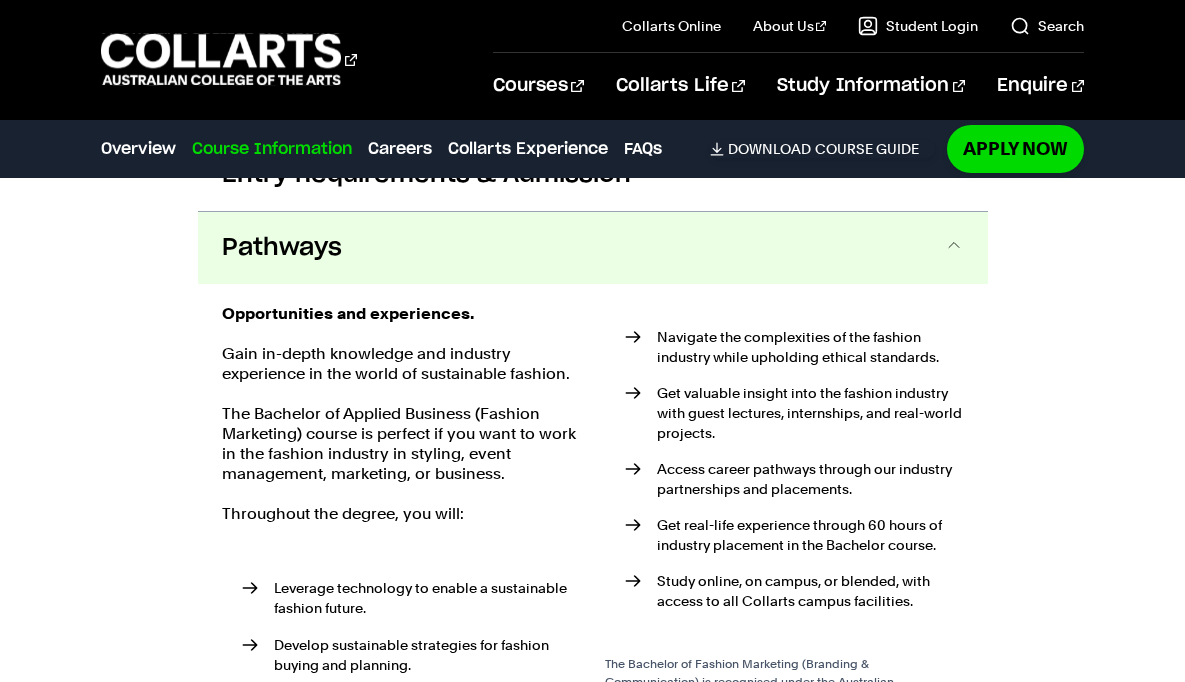 scroll, scrollTop: 2653, scrollLeft: 0, axis: vertical 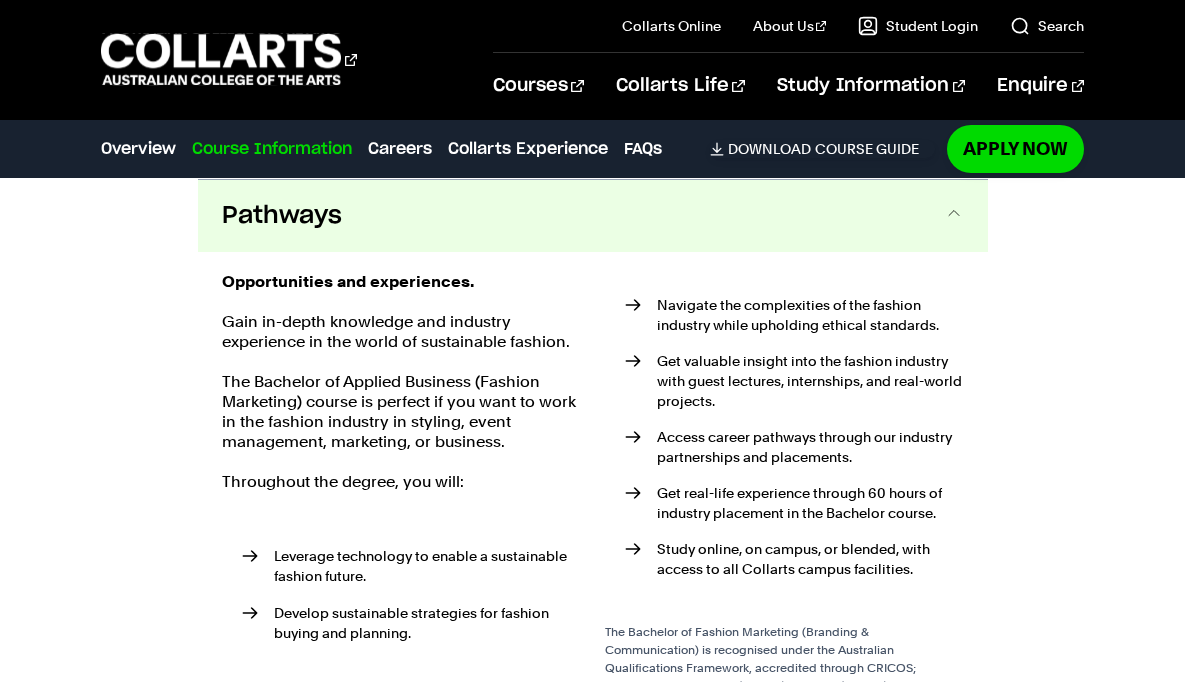 click on "Pathways" at bounding box center (593, 216) 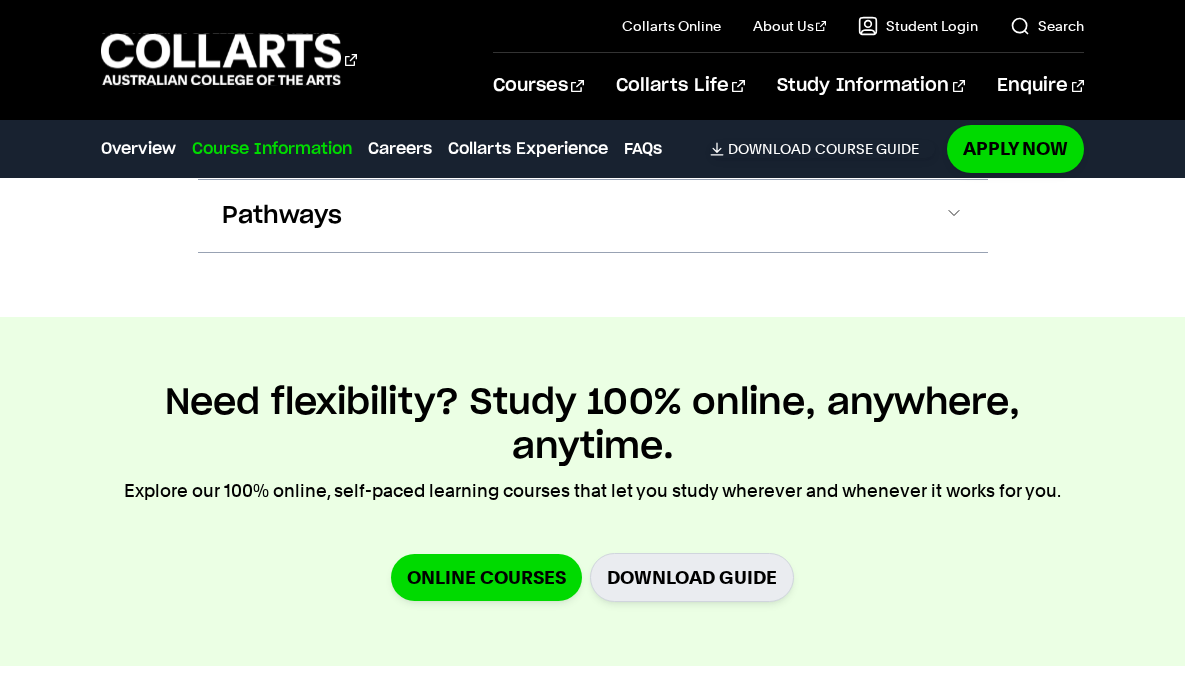 click on "Need flexibility? Study 100% online, anywhere, anytime." at bounding box center (593, 425) 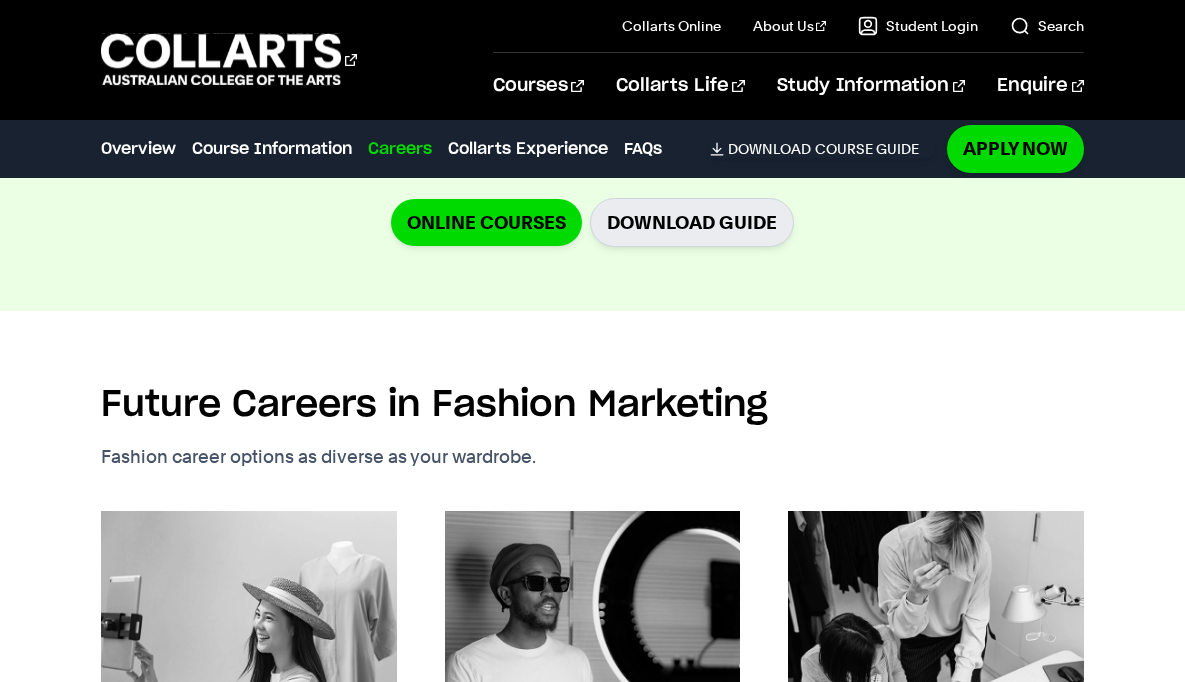 scroll, scrollTop: 3006, scrollLeft: 0, axis: vertical 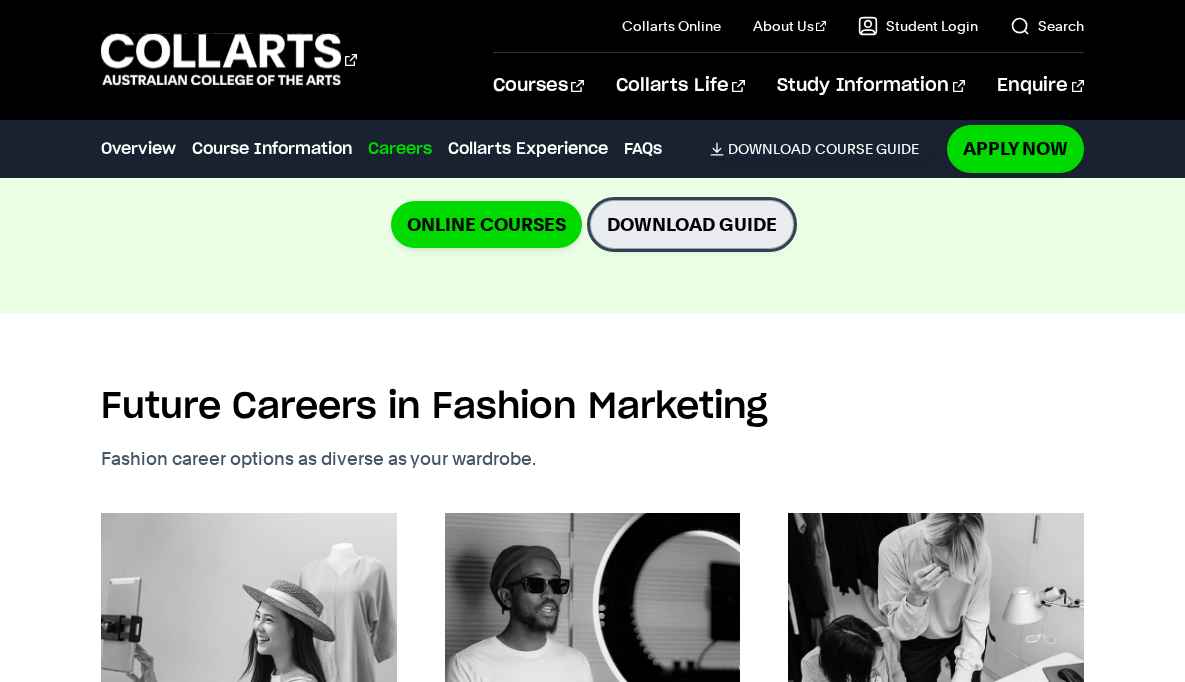 click on "Download Guide" at bounding box center (692, 224) 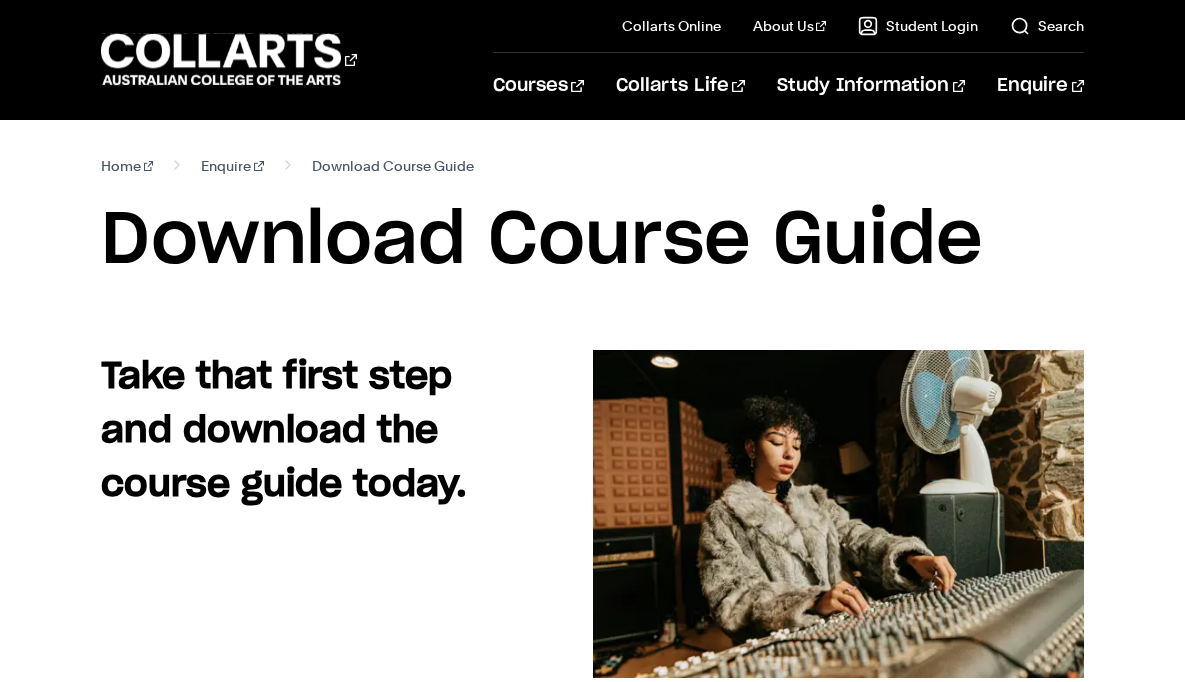 scroll, scrollTop: 0, scrollLeft: 0, axis: both 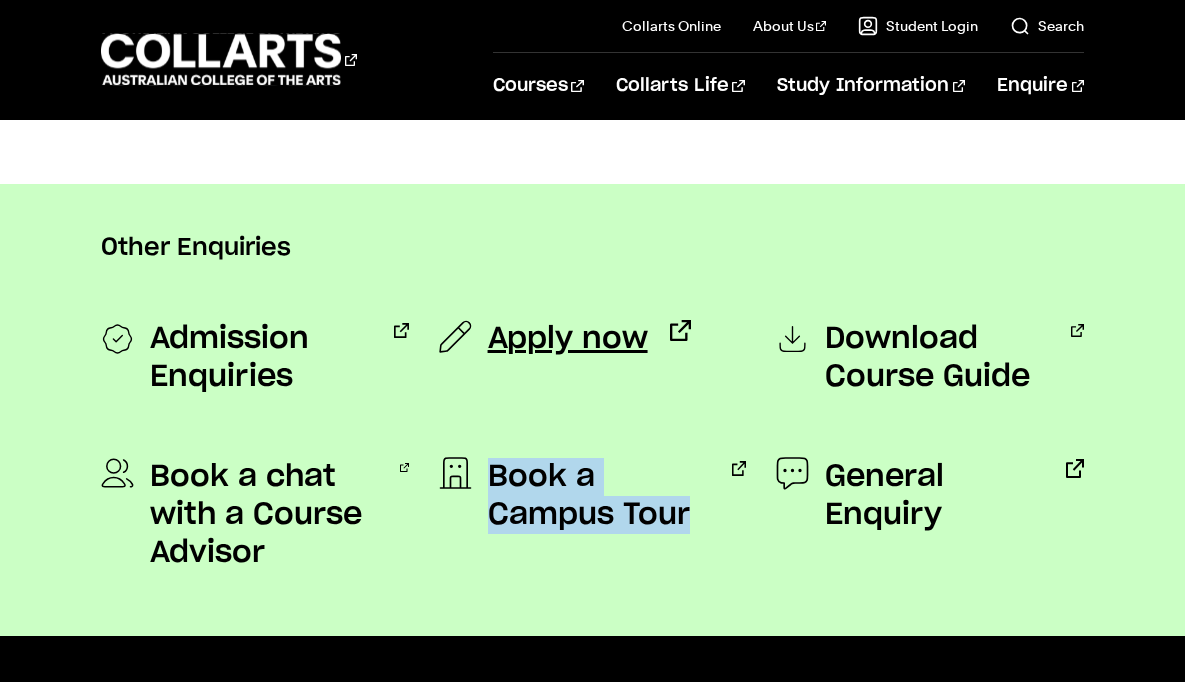 click on "Apply now" at bounding box center (568, 339) 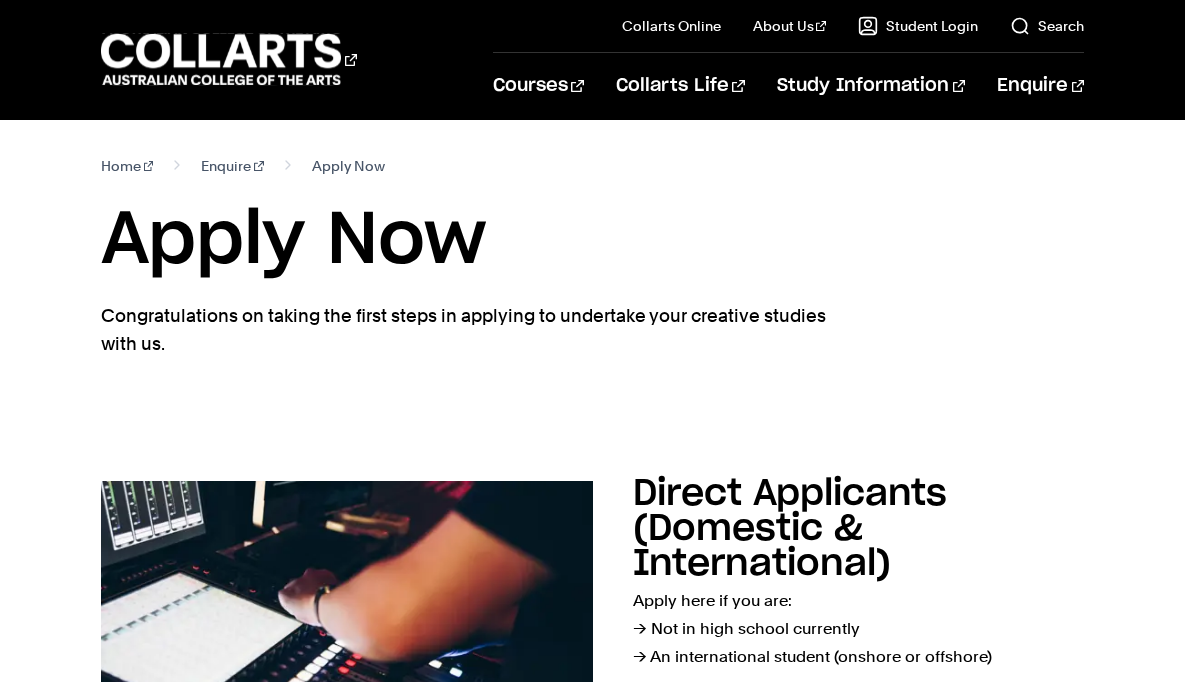 scroll, scrollTop: 0, scrollLeft: 0, axis: both 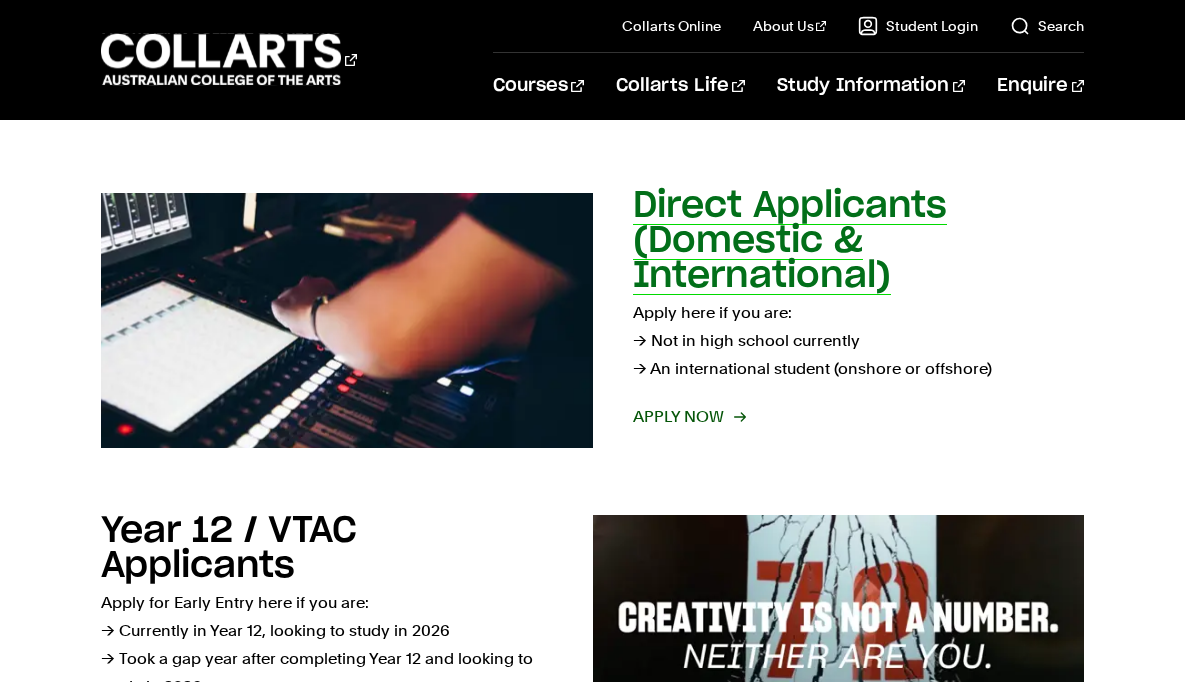 click on "Apply now" at bounding box center (688, 417) 